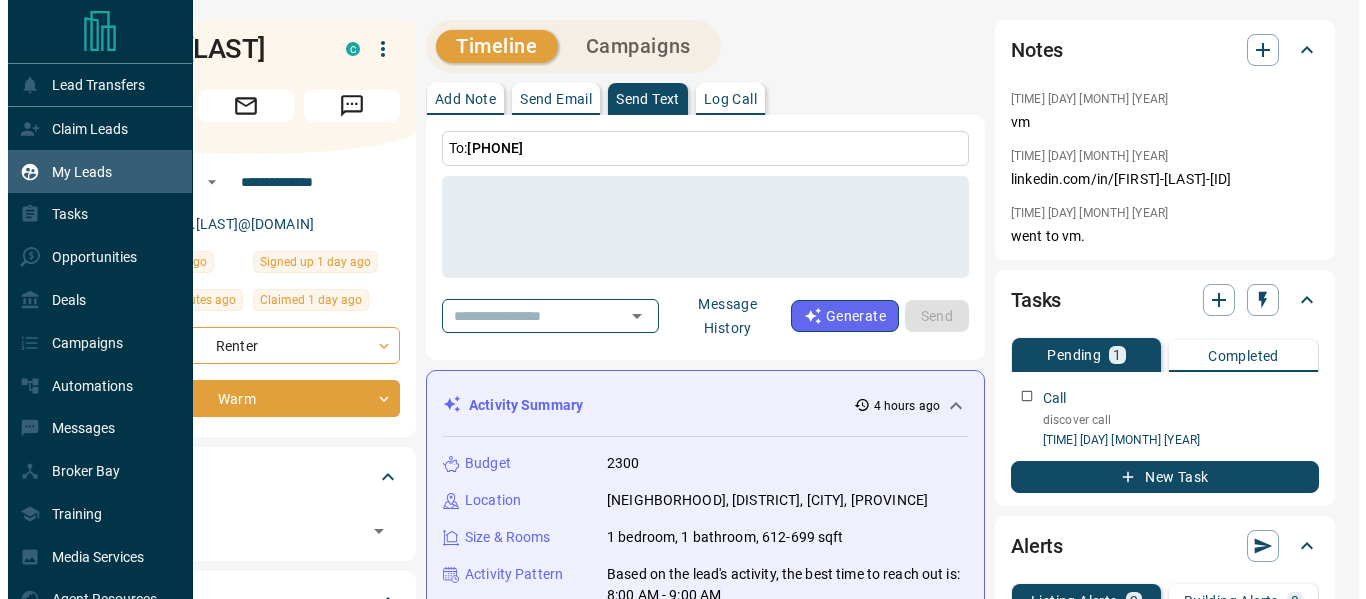 scroll, scrollTop: 0, scrollLeft: 0, axis: both 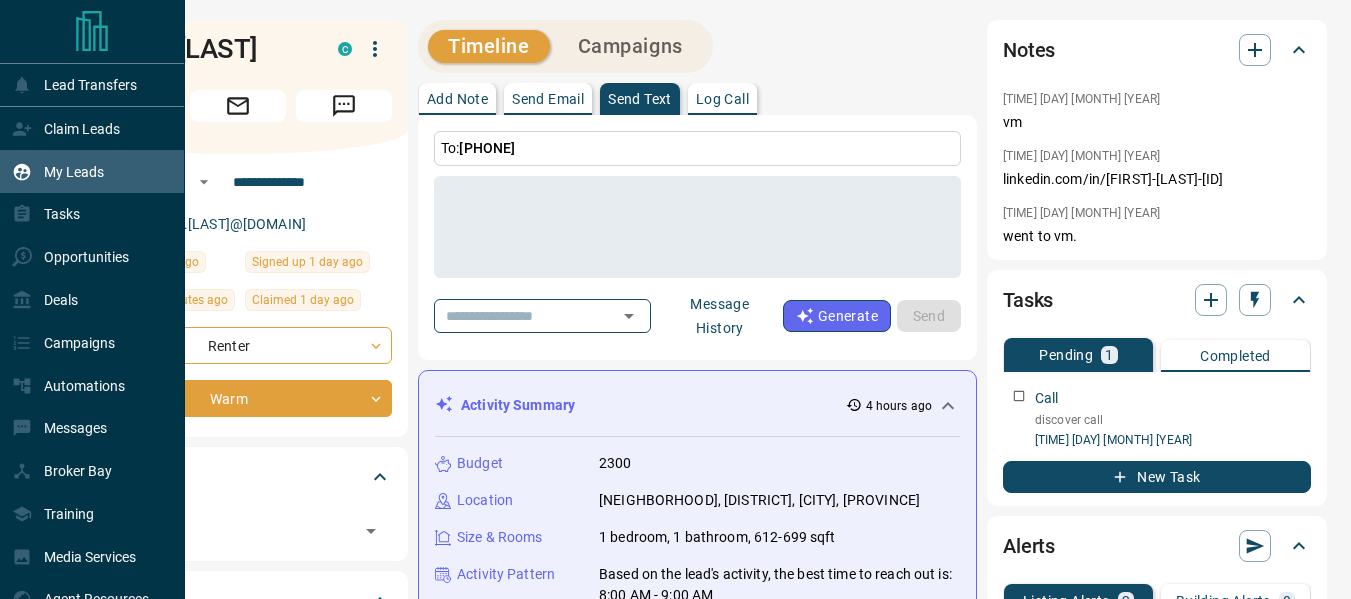 click on "My Leads" at bounding box center (74, 172) 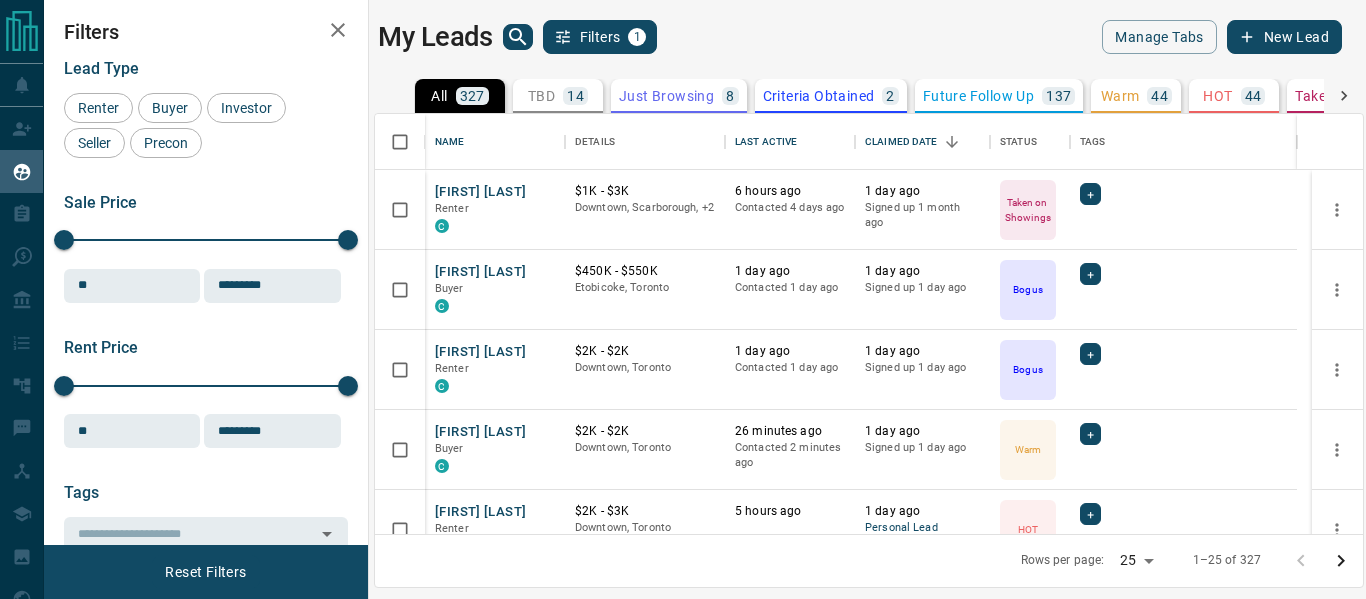 scroll, scrollTop: 16, scrollLeft: 16, axis: both 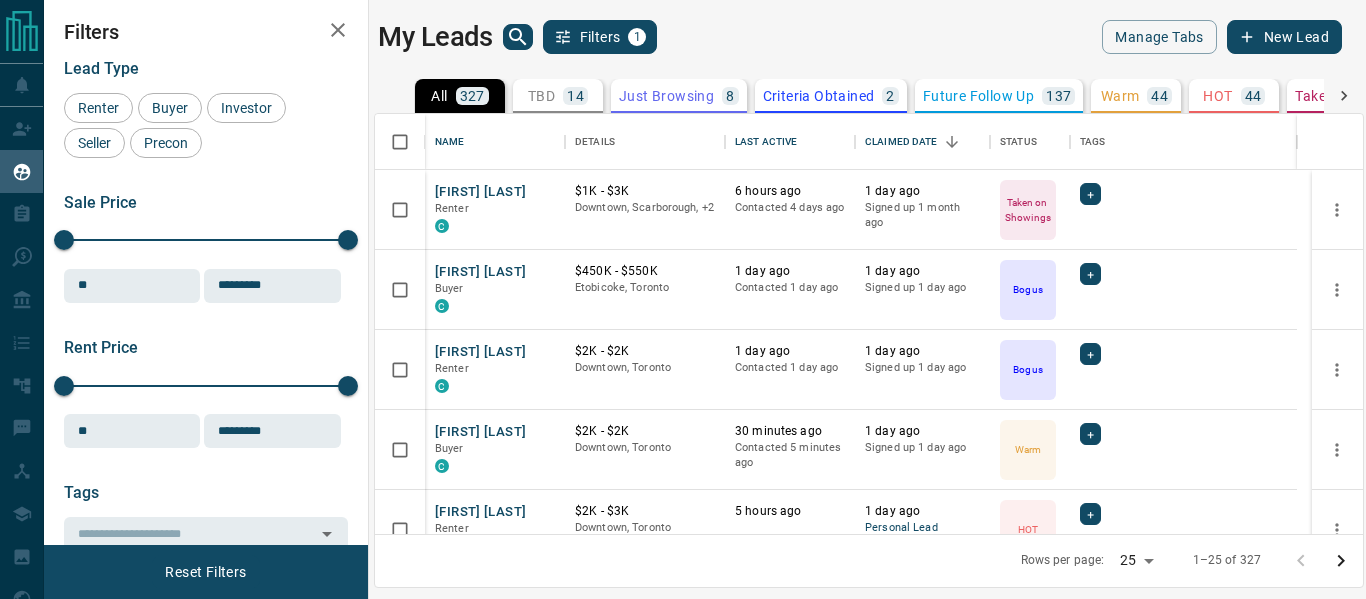 click 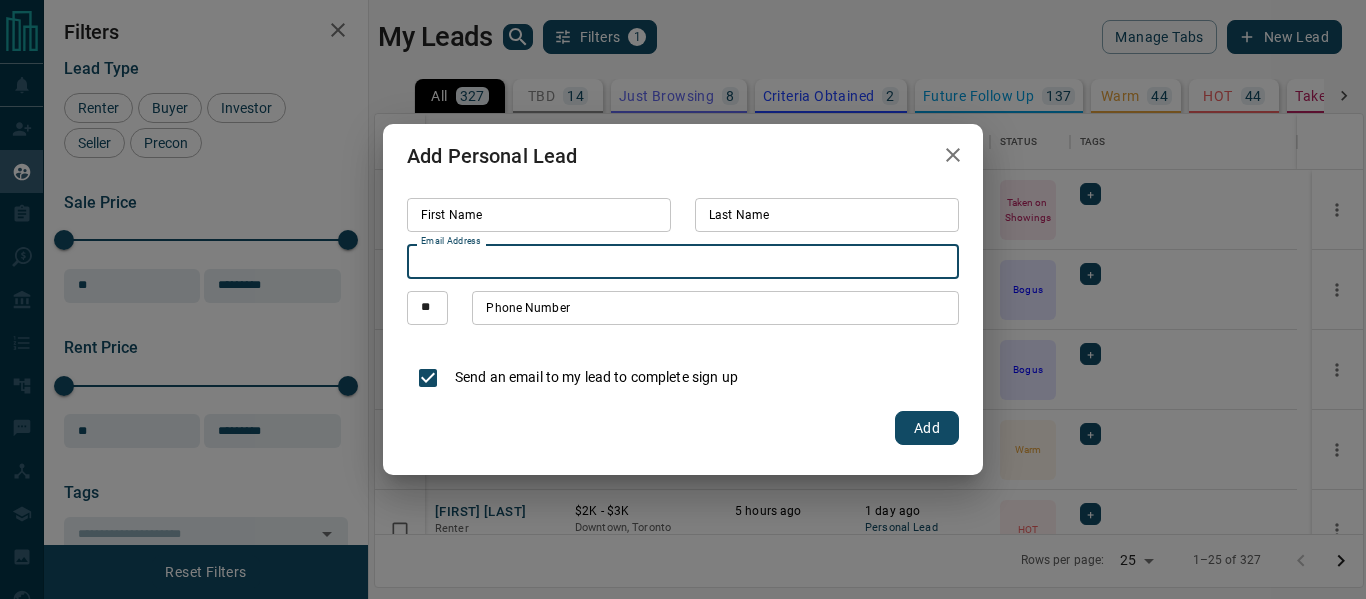 paste on "**********" 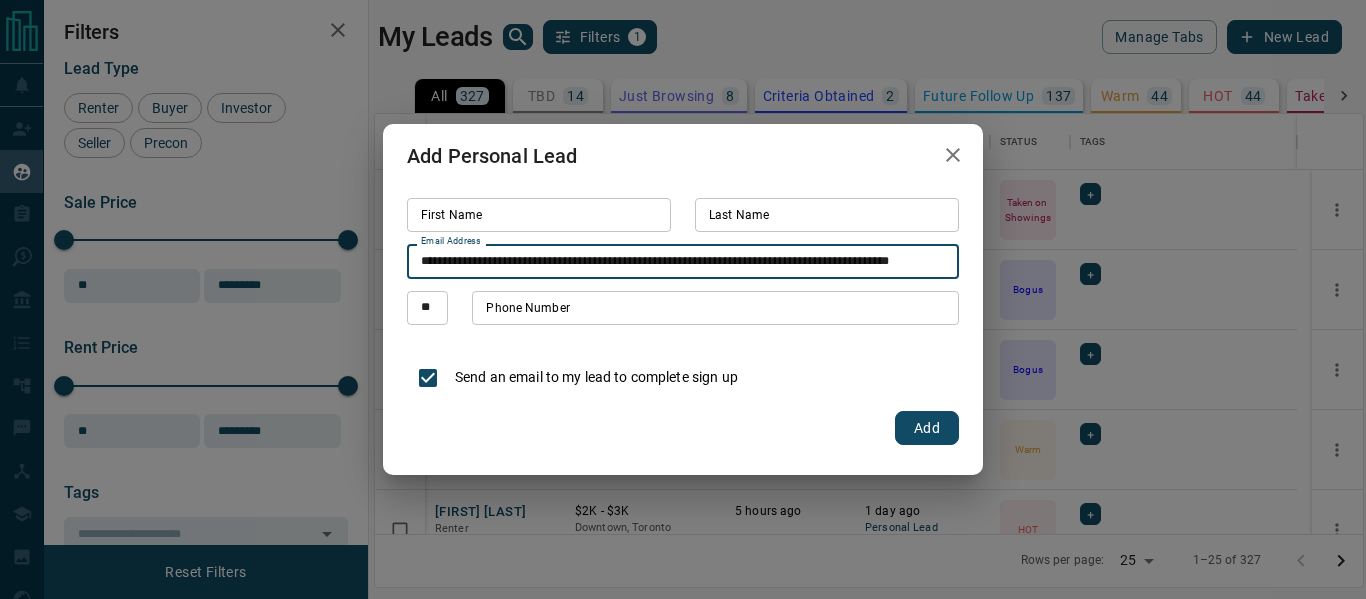 scroll, scrollTop: 0, scrollLeft: 27, axis: horizontal 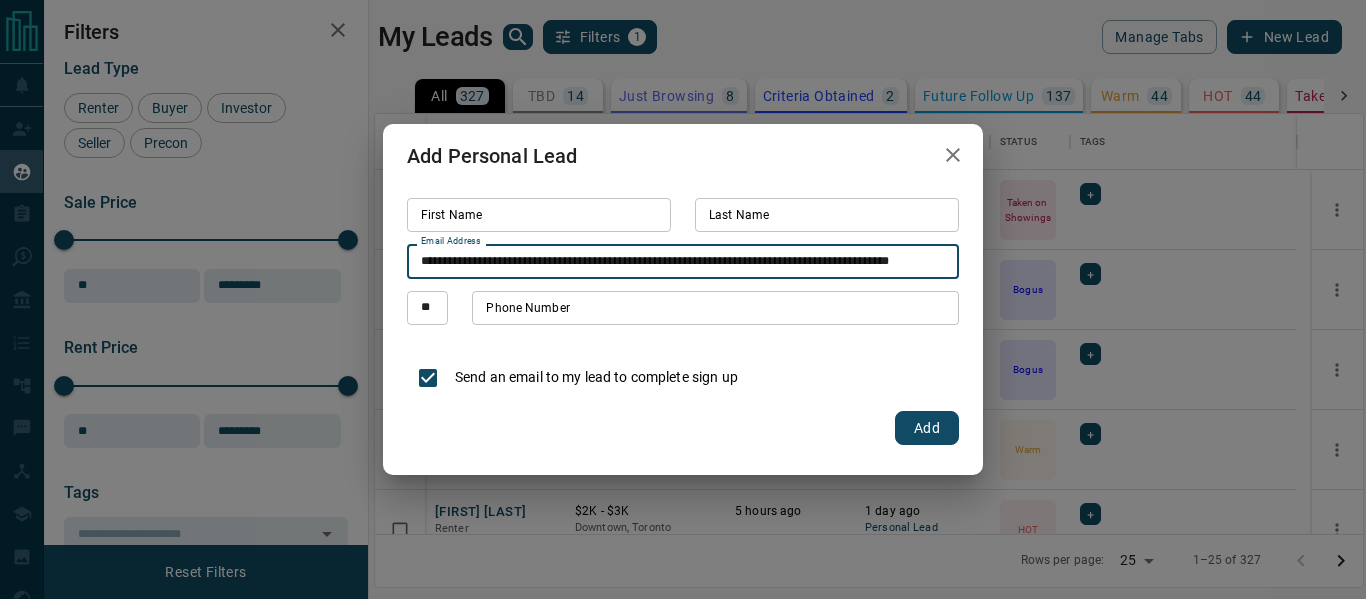 drag, startPoint x: 583, startPoint y: 263, endPoint x: 618, endPoint y: 263, distance: 35 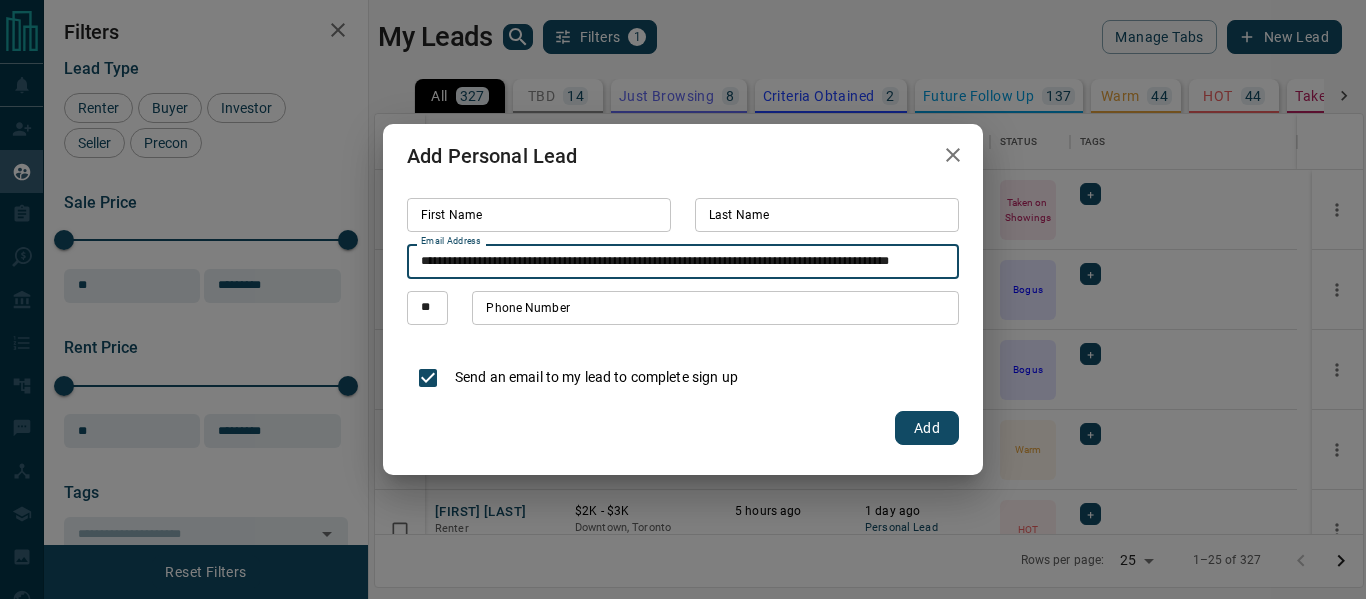 click on "**********" at bounding box center (683, 261) 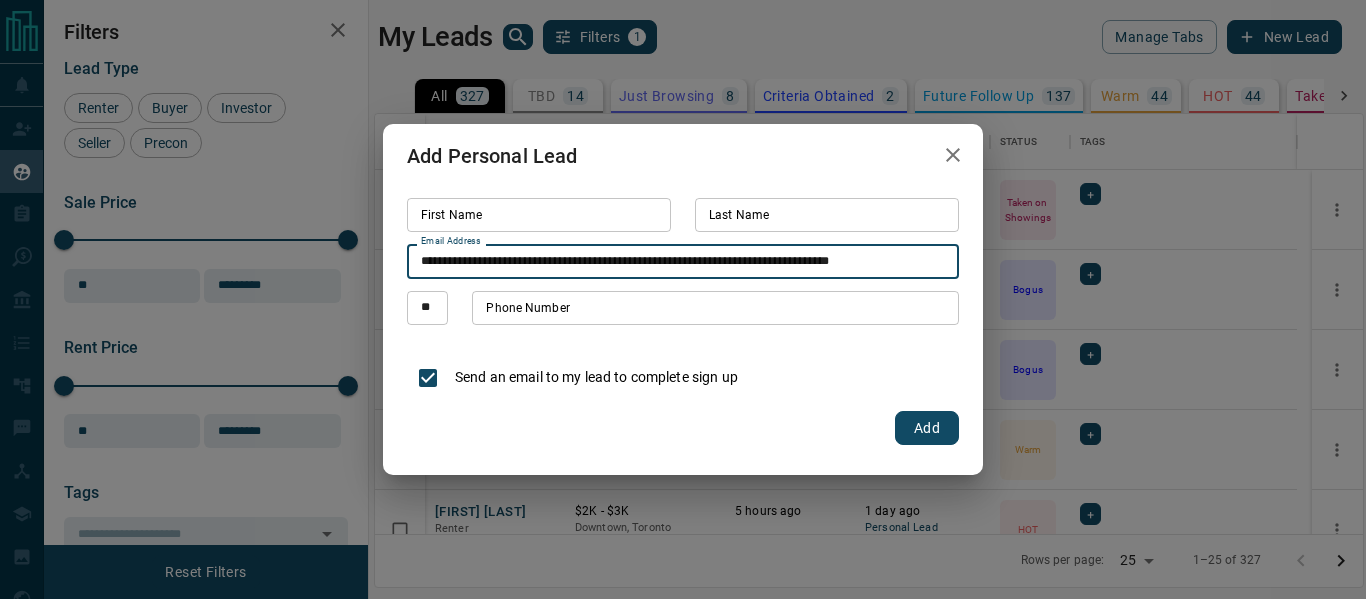 scroll, scrollTop: 0, scrollLeft: 0, axis: both 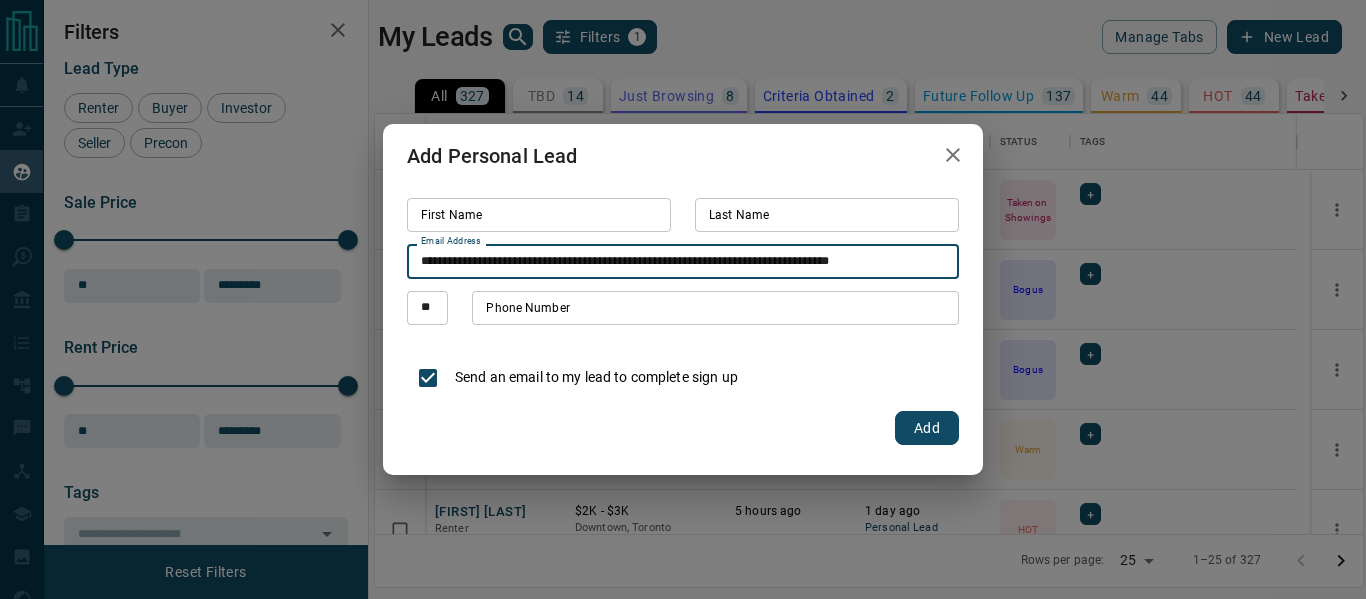 drag, startPoint x: 614, startPoint y: 259, endPoint x: 582, endPoint y: 262, distance: 32.140316 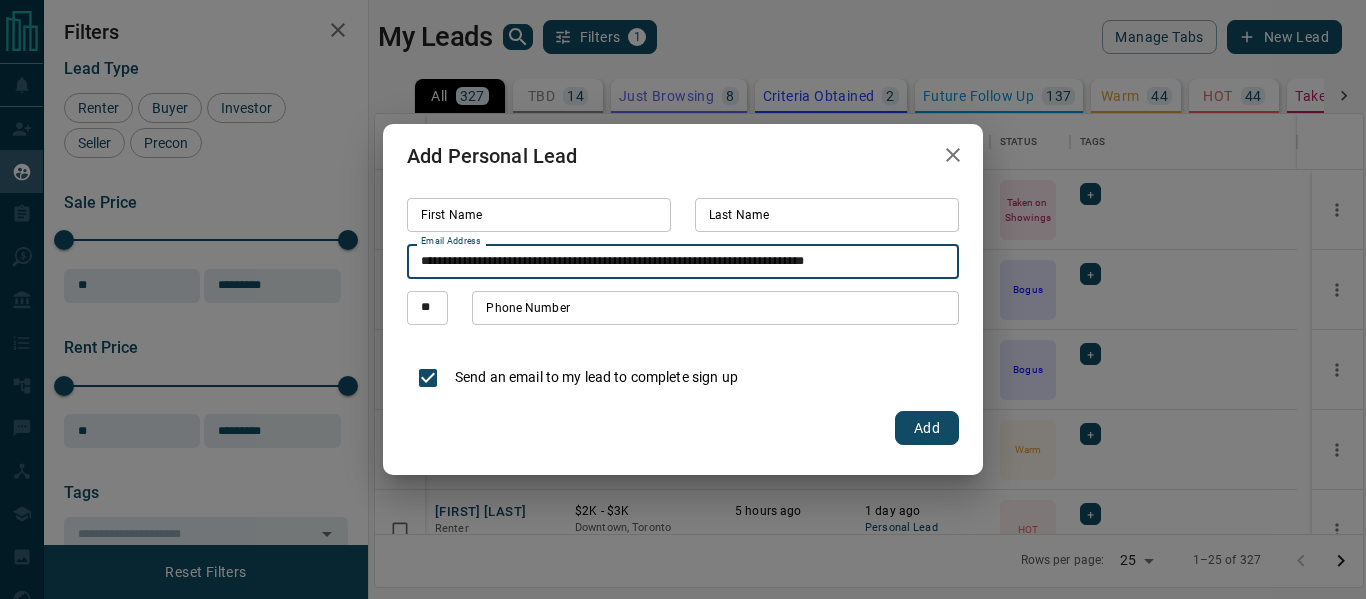 type on "**********" 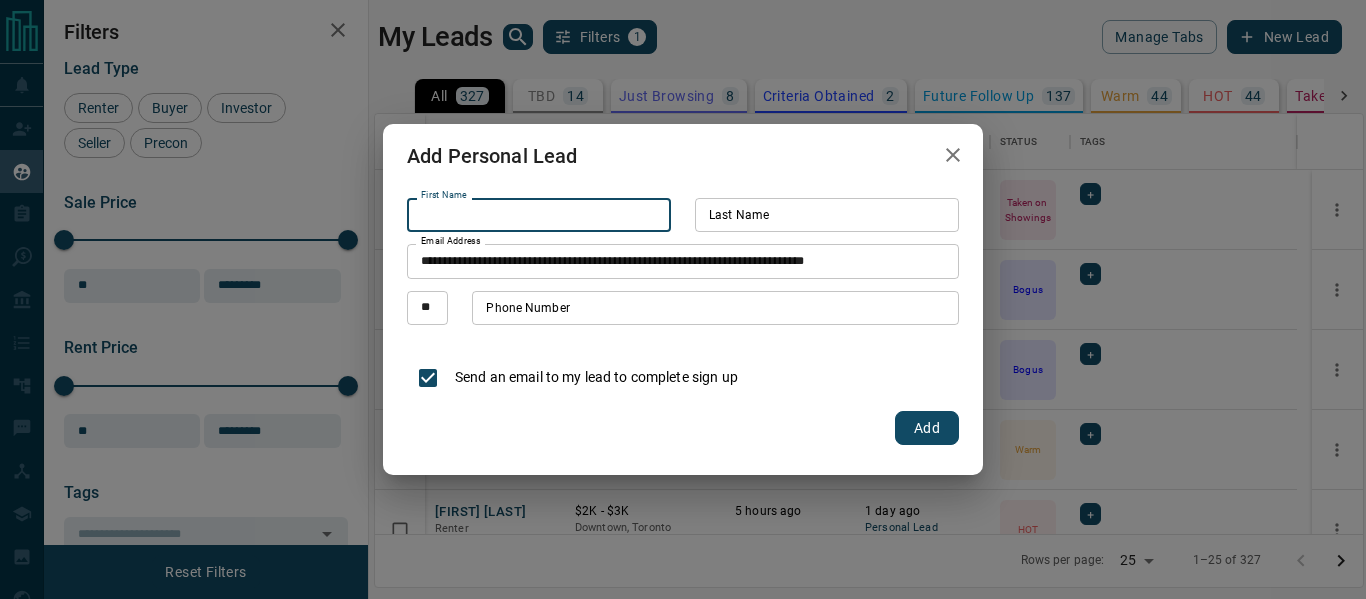 paste on "*****" 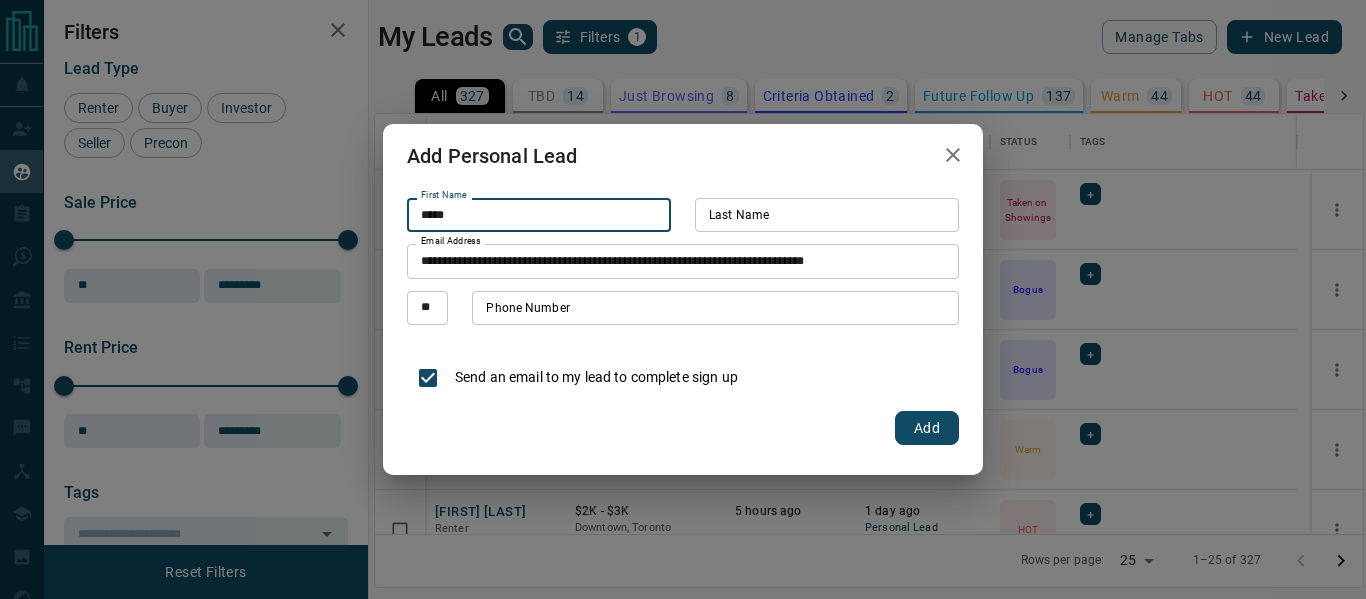type on "*****" 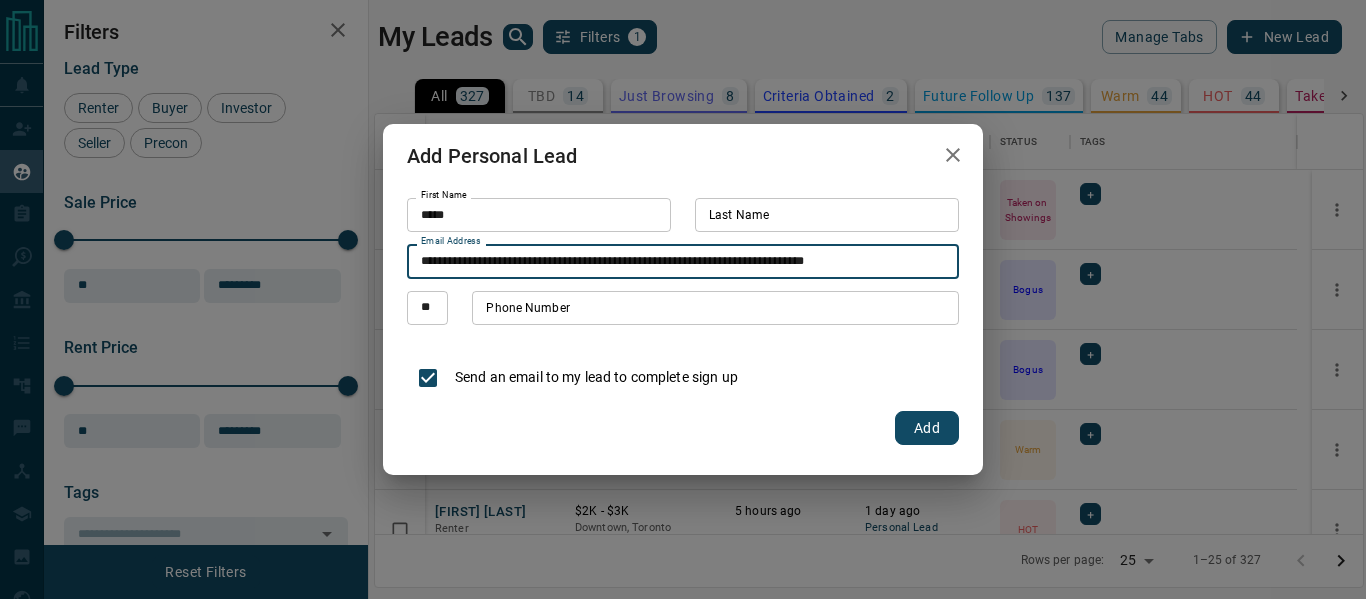 drag, startPoint x: 608, startPoint y: 262, endPoint x: 649, endPoint y: 270, distance: 41.773197 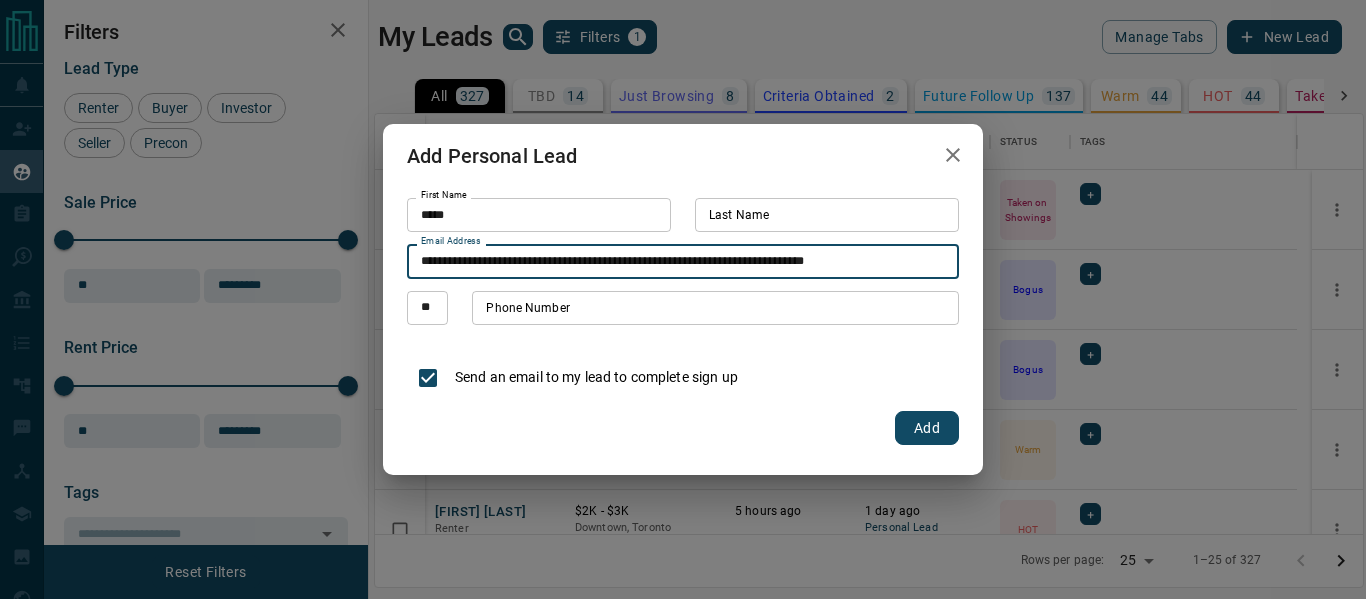 click on "**********" at bounding box center (683, 261) 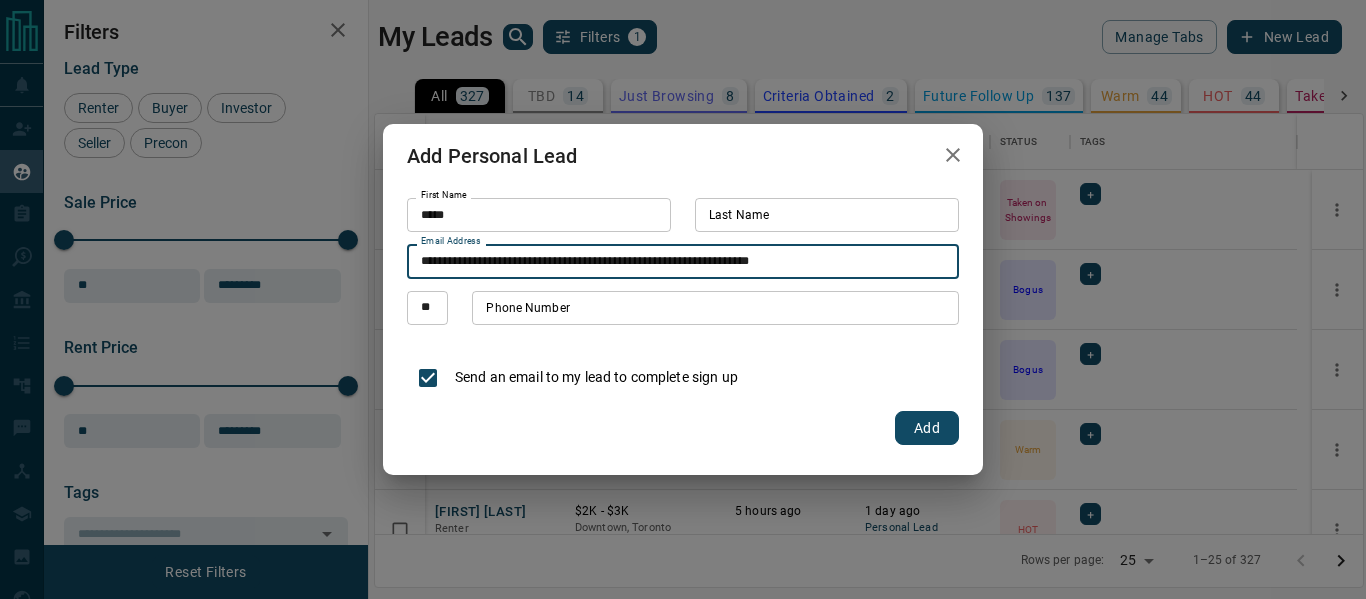 drag, startPoint x: 722, startPoint y: 262, endPoint x: 813, endPoint y: 260, distance: 91.02197 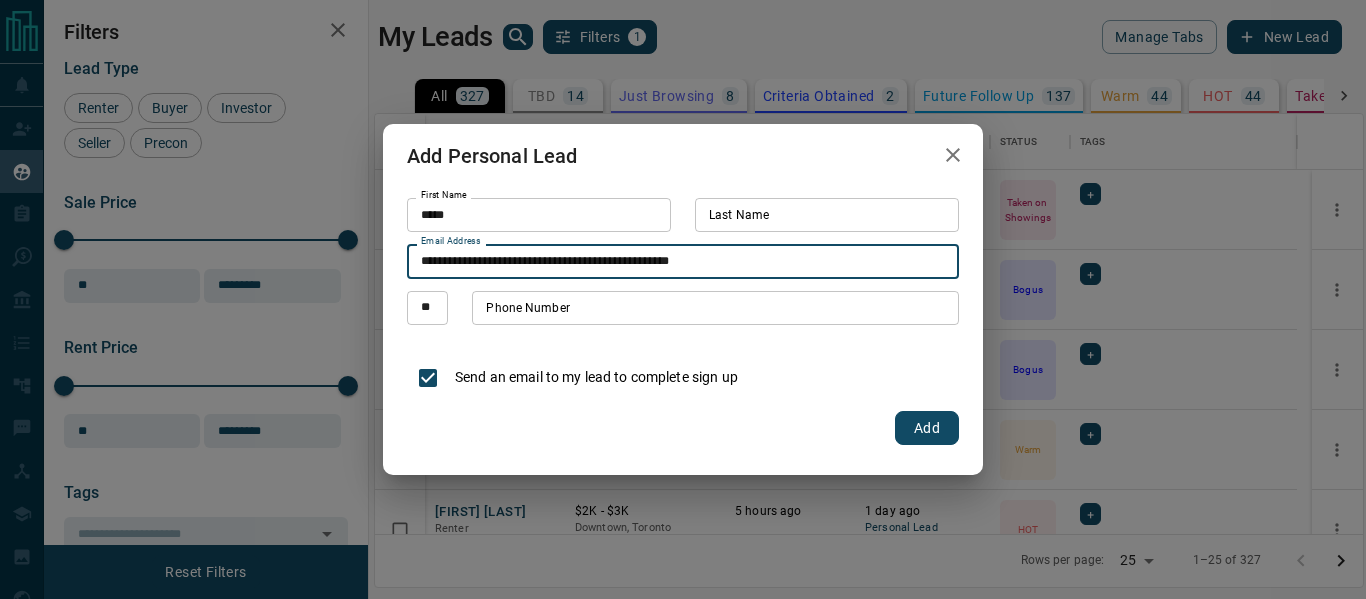 type on "**********" 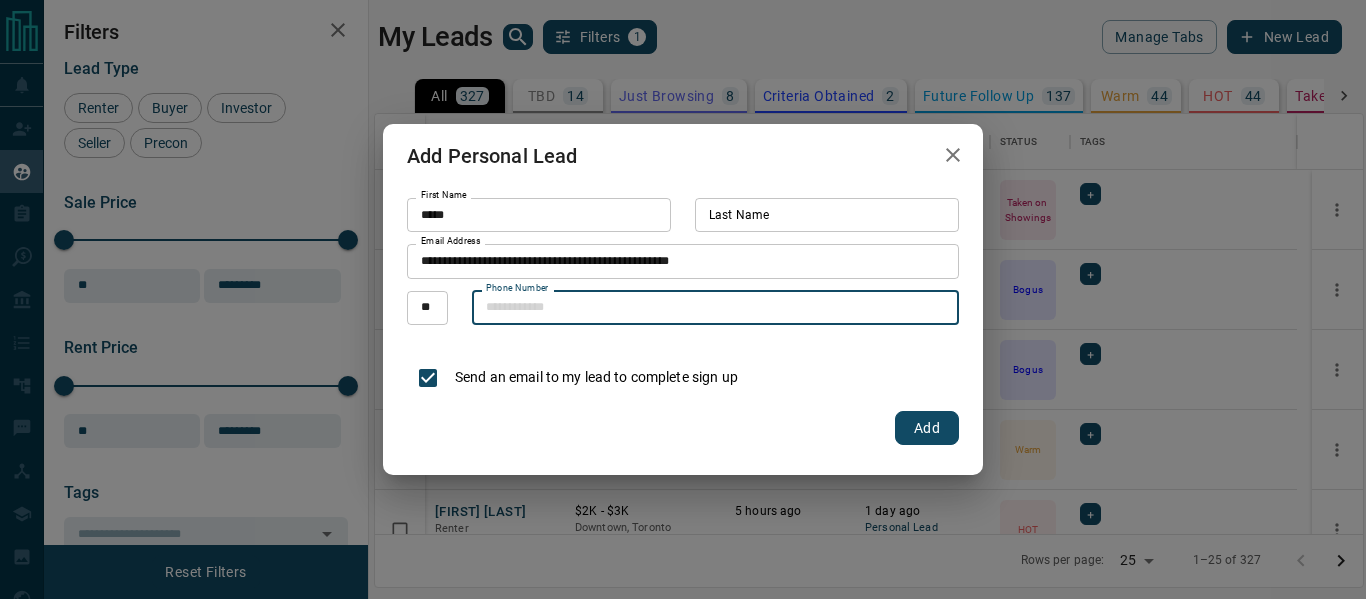 paste on "**********" 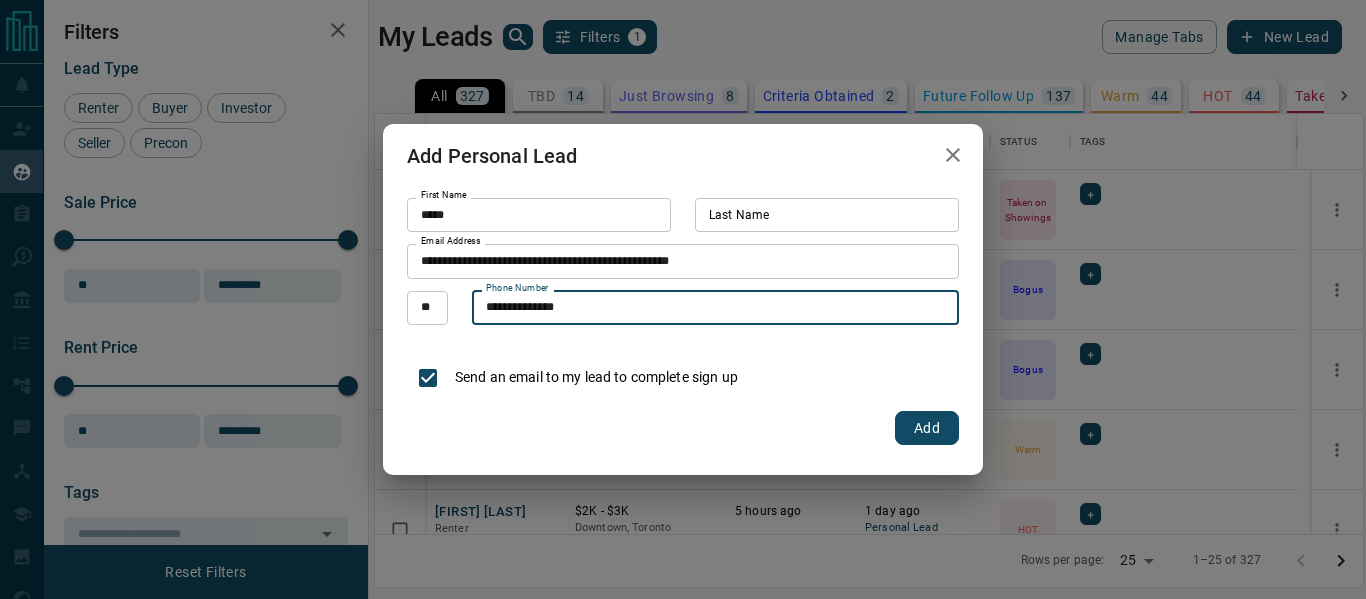 type on "**********" 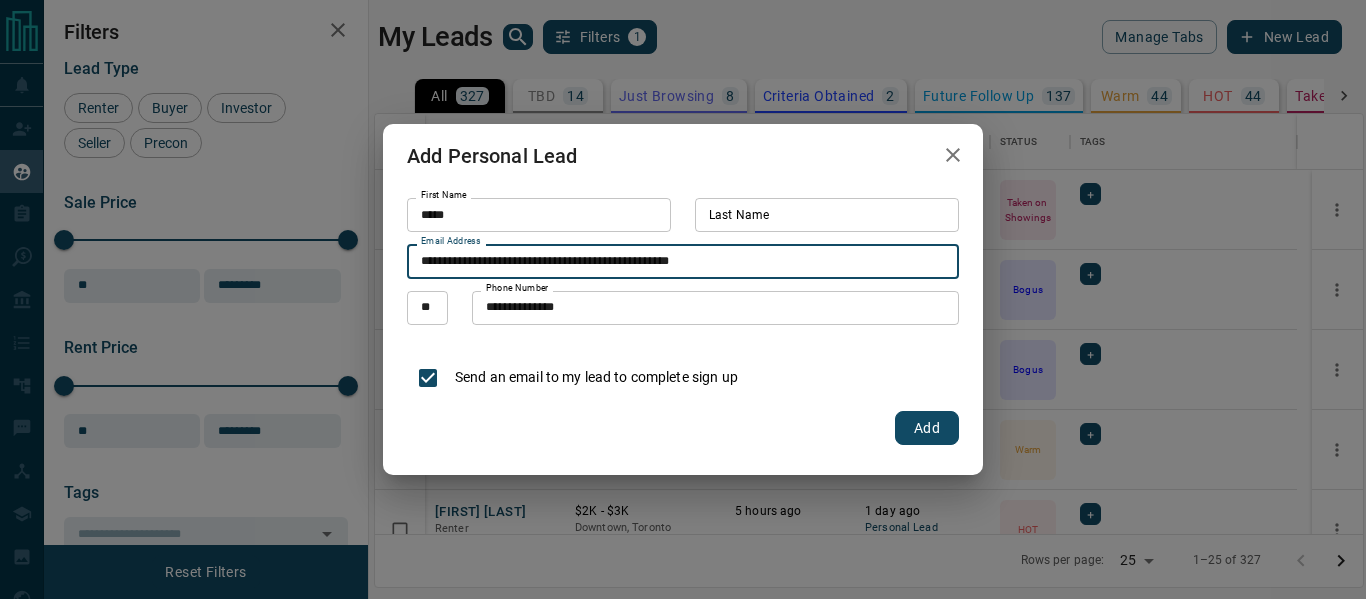 drag, startPoint x: 626, startPoint y: 262, endPoint x: 577, endPoint y: 262, distance: 49 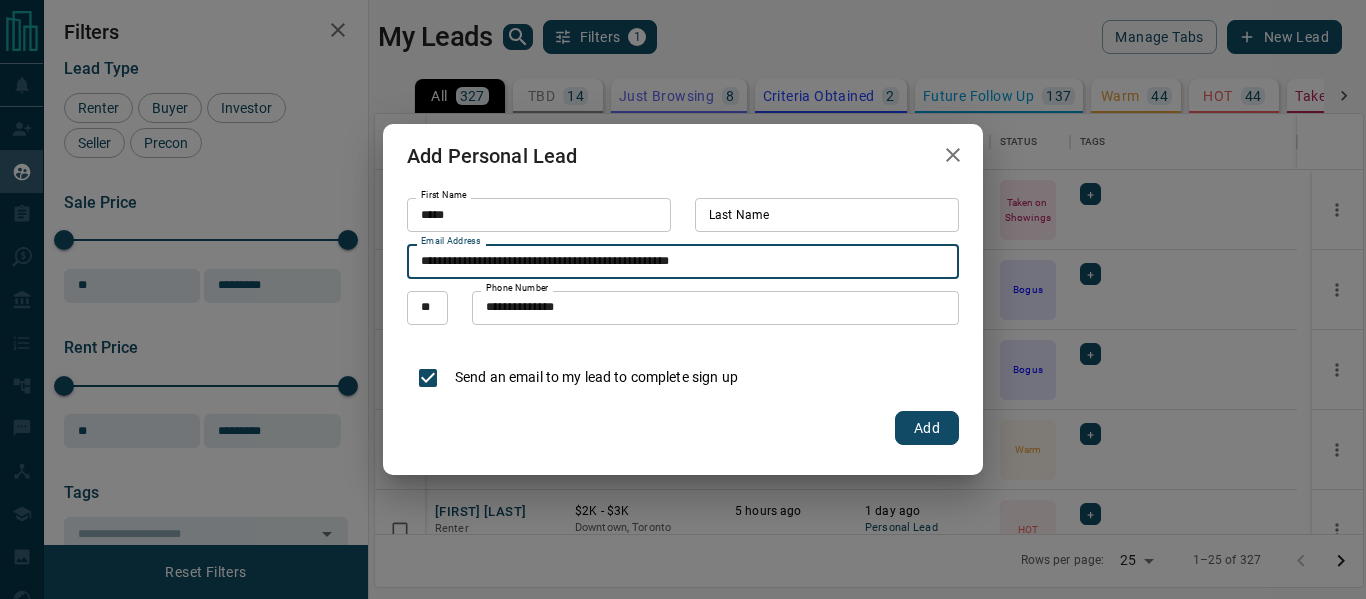 click on "**********" at bounding box center [683, 261] 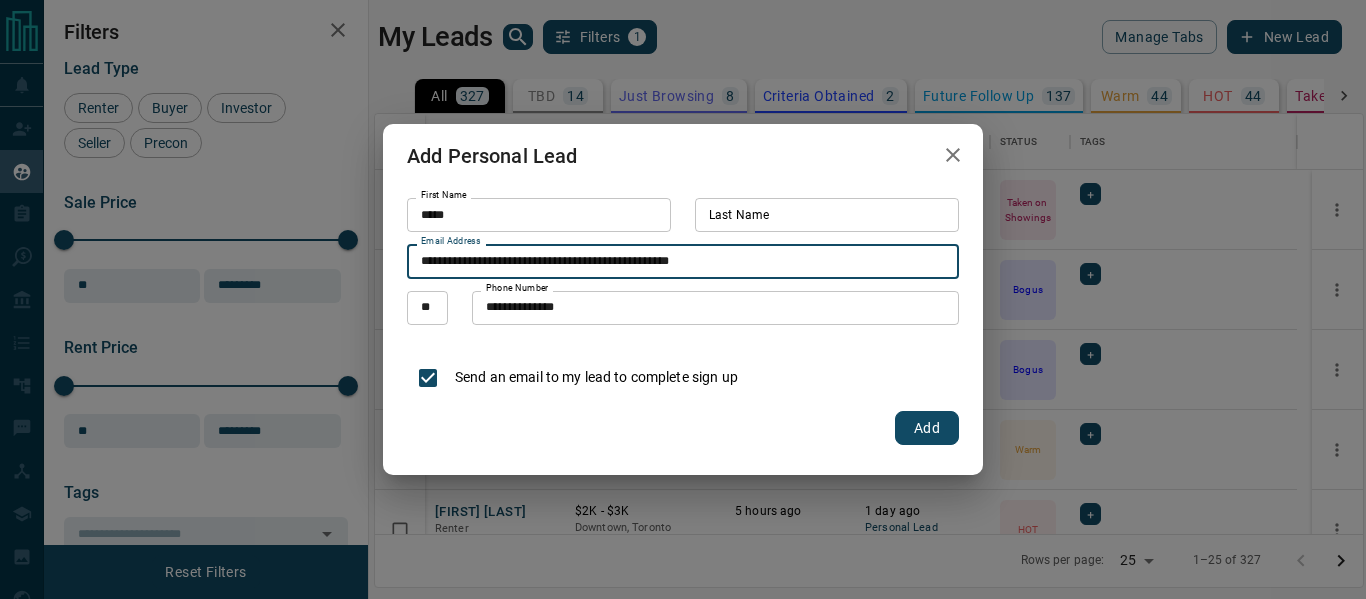 drag, startPoint x: 584, startPoint y: 262, endPoint x: 629, endPoint y: 265, distance: 45.099888 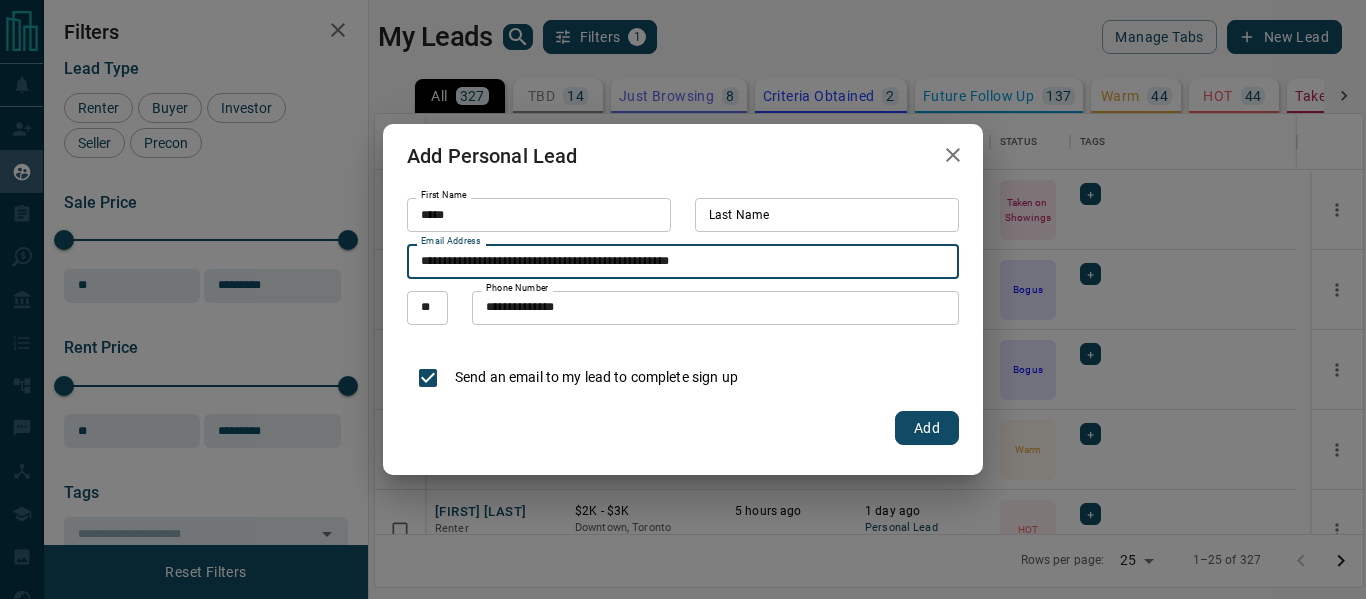 click on "**********" at bounding box center (683, 261) 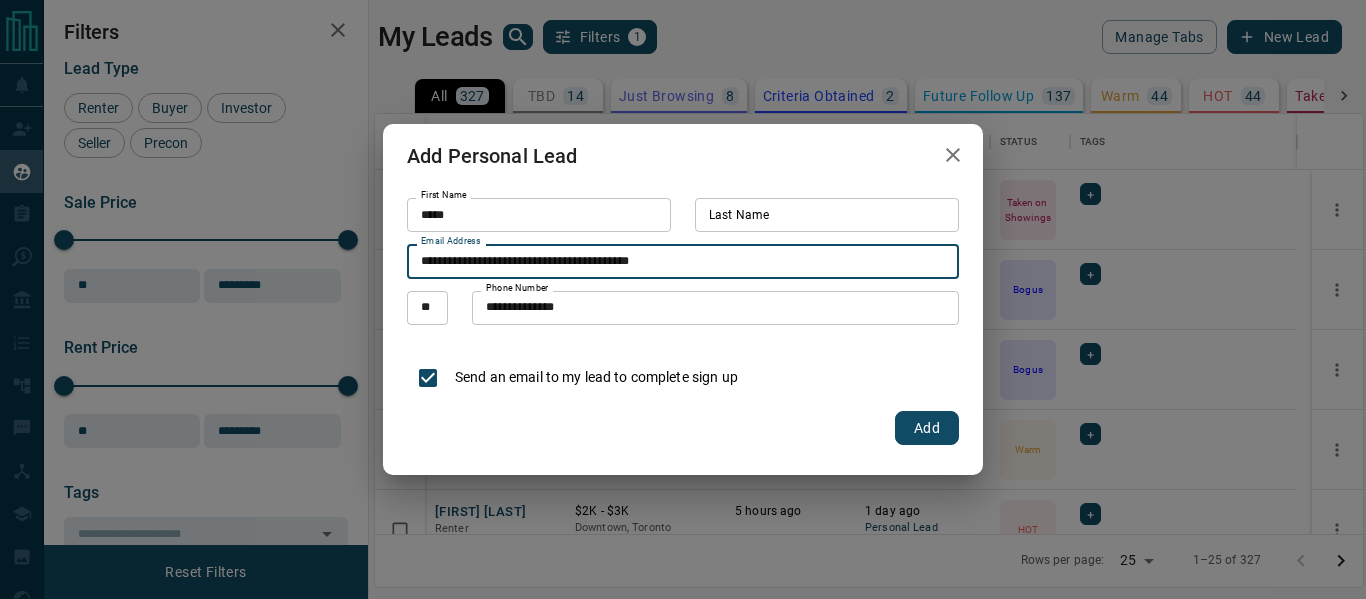 type on "**********" 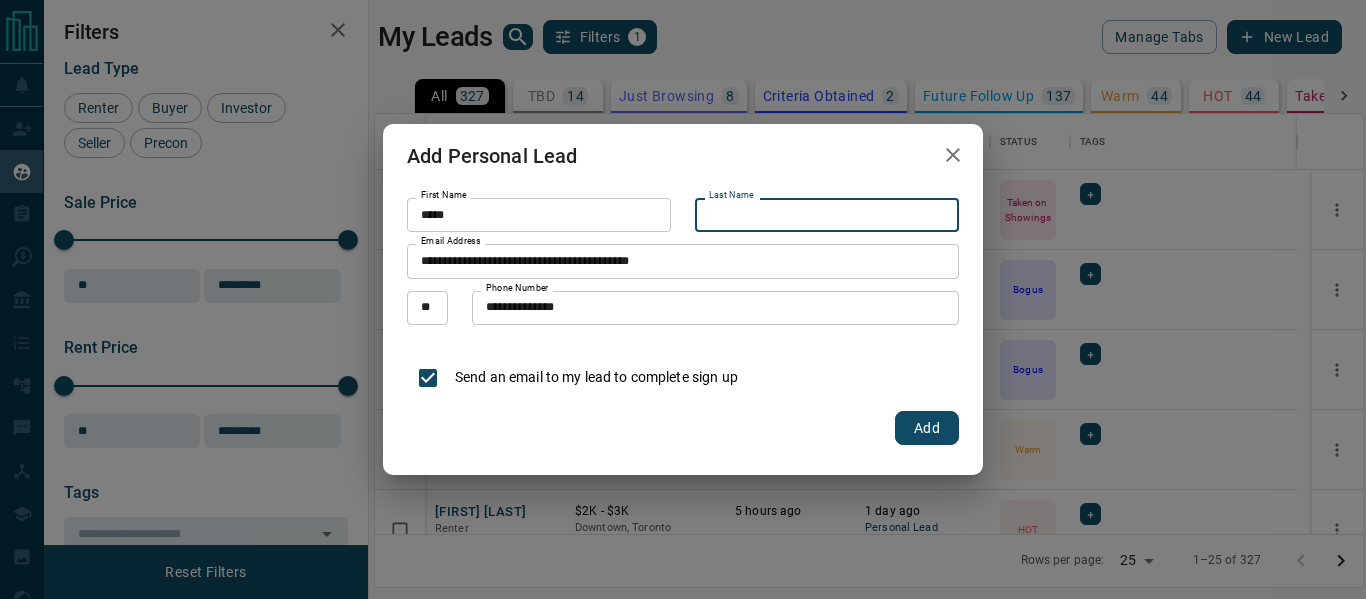 paste on "********" 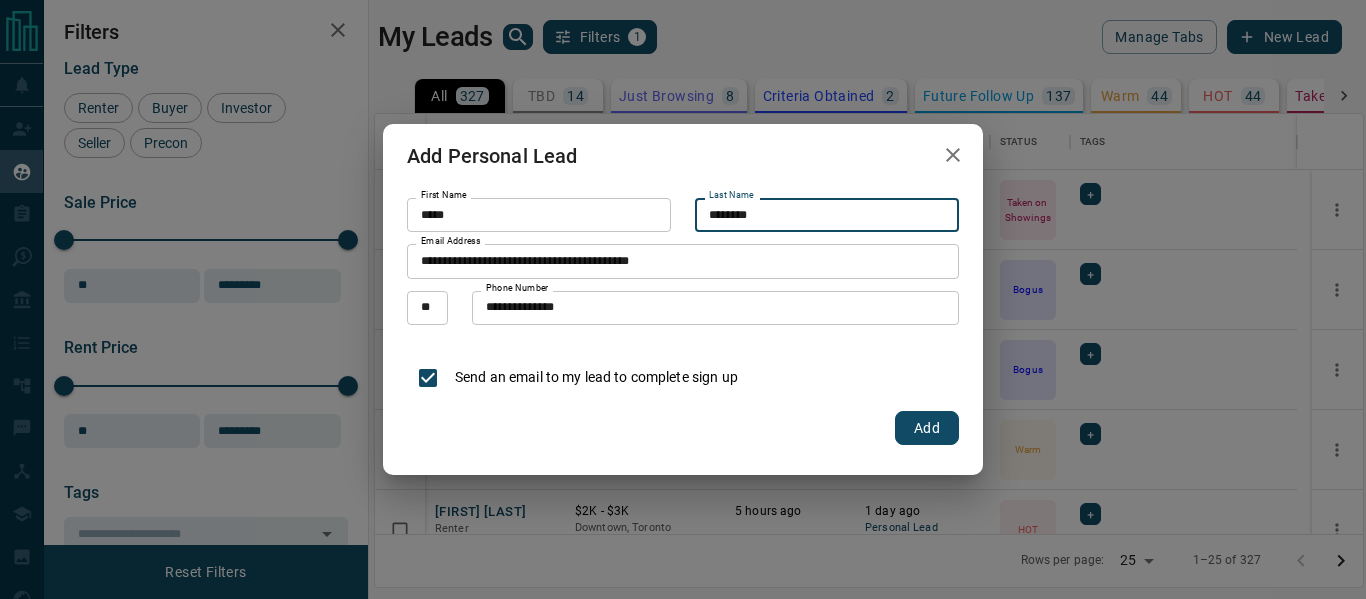 type on "********" 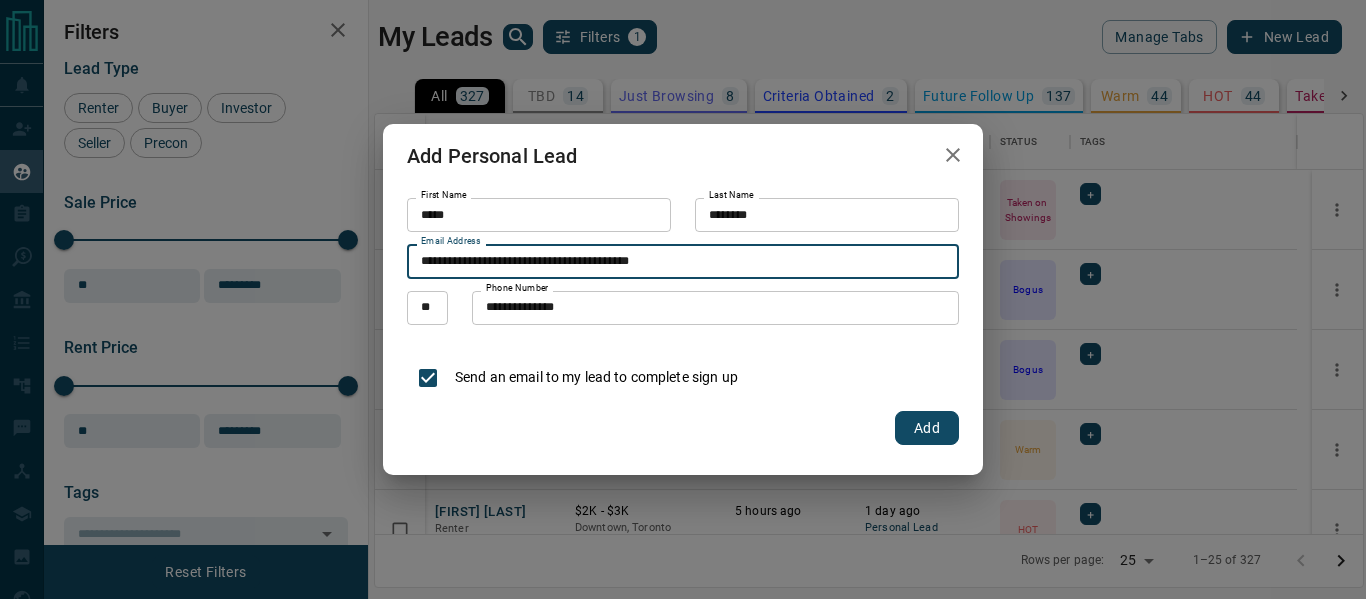 drag, startPoint x: 679, startPoint y: 268, endPoint x: 588, endPoint y: 266, distance: 91.02197 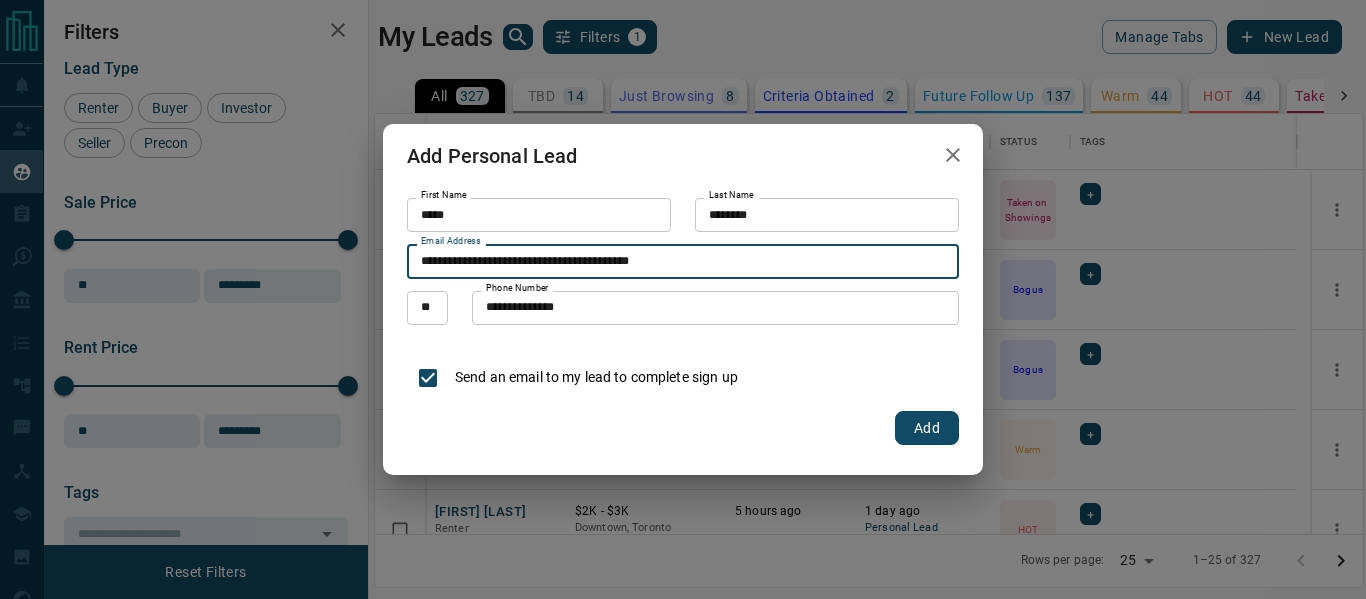 click on "**********" at bounding box center (683, 261) 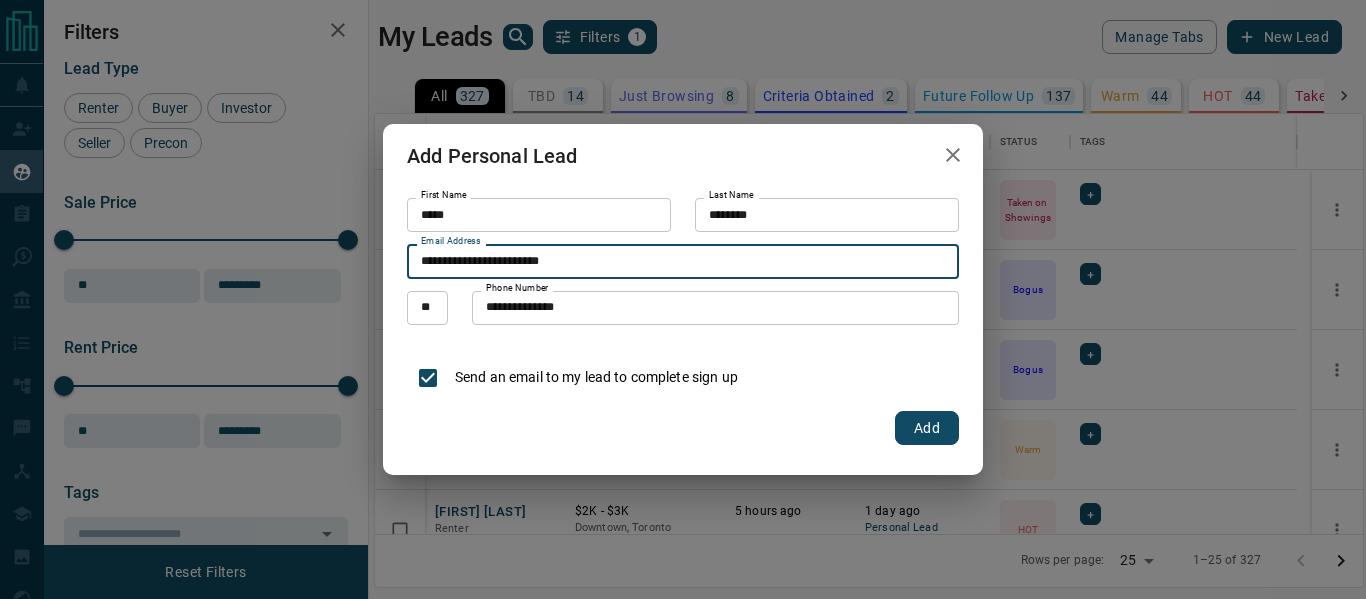 drag, startPoint x: 421, startPoint y: 258, endPoint x: 407, endPoint y: 258, distance: 14 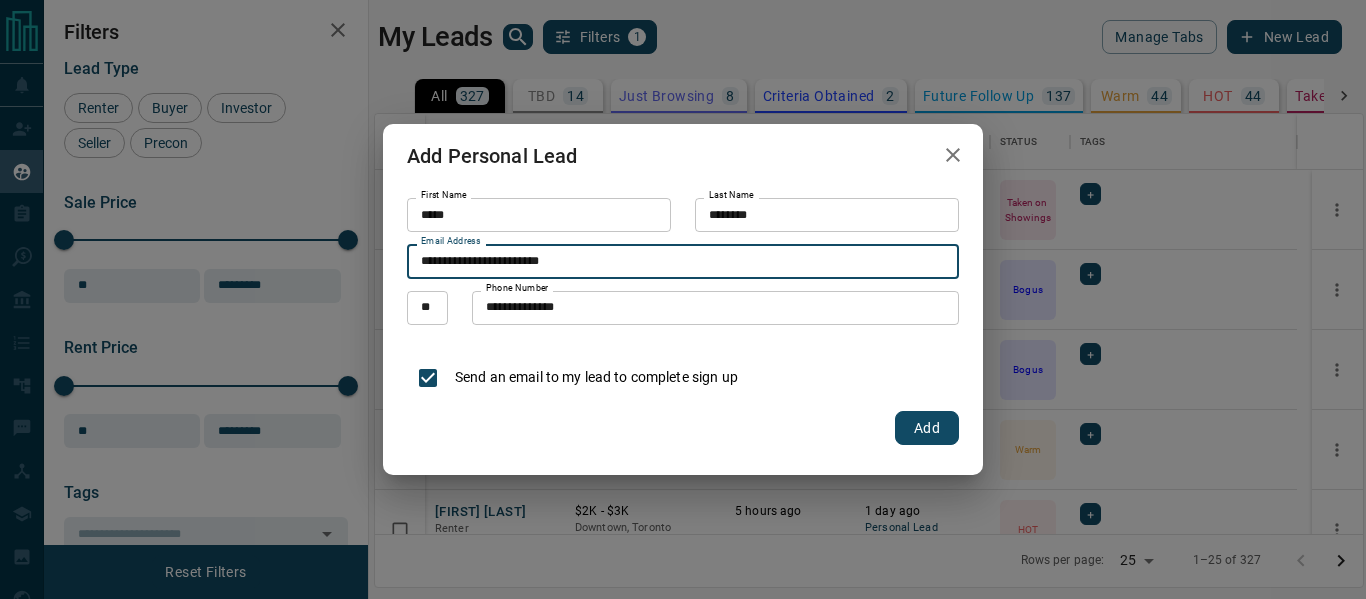 click on "**********" at bounding box center (683, 261) 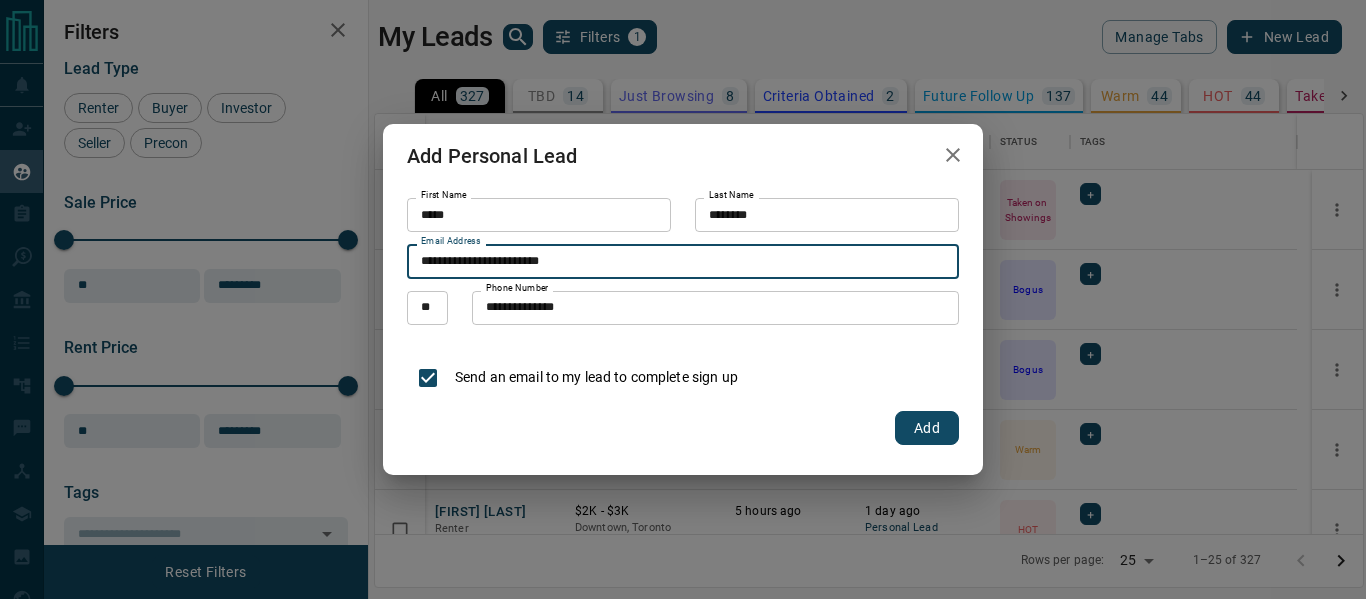 type on "**********" 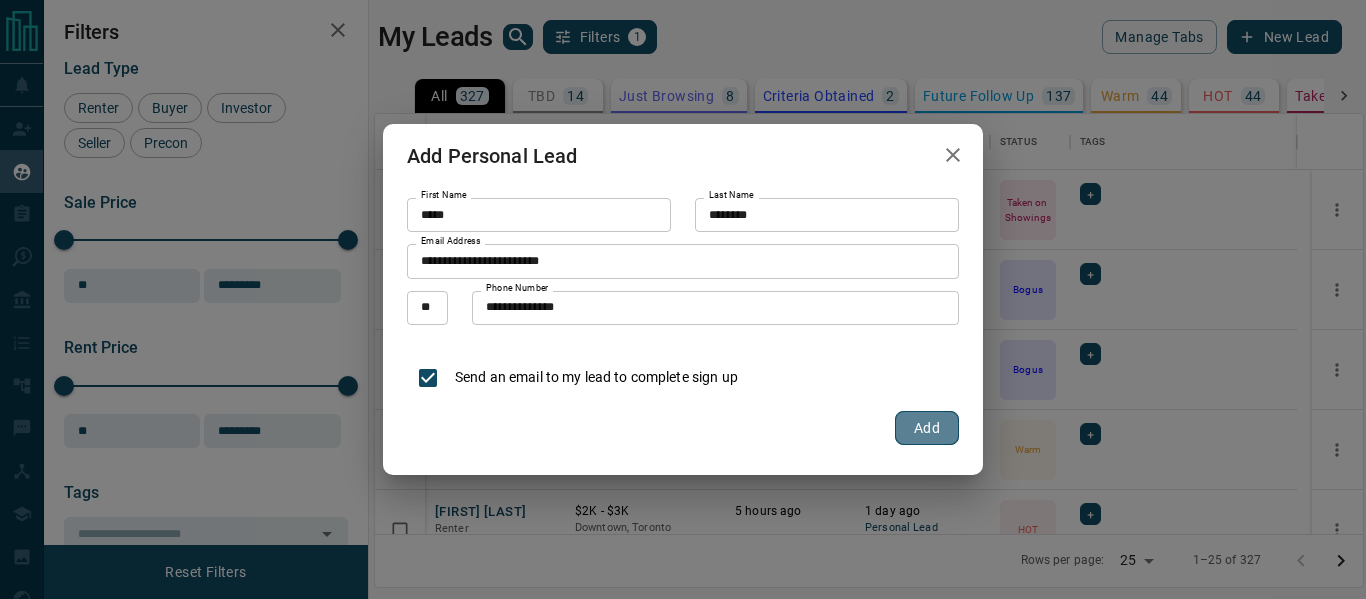 click on "Add" at bounding box center (927, 428) 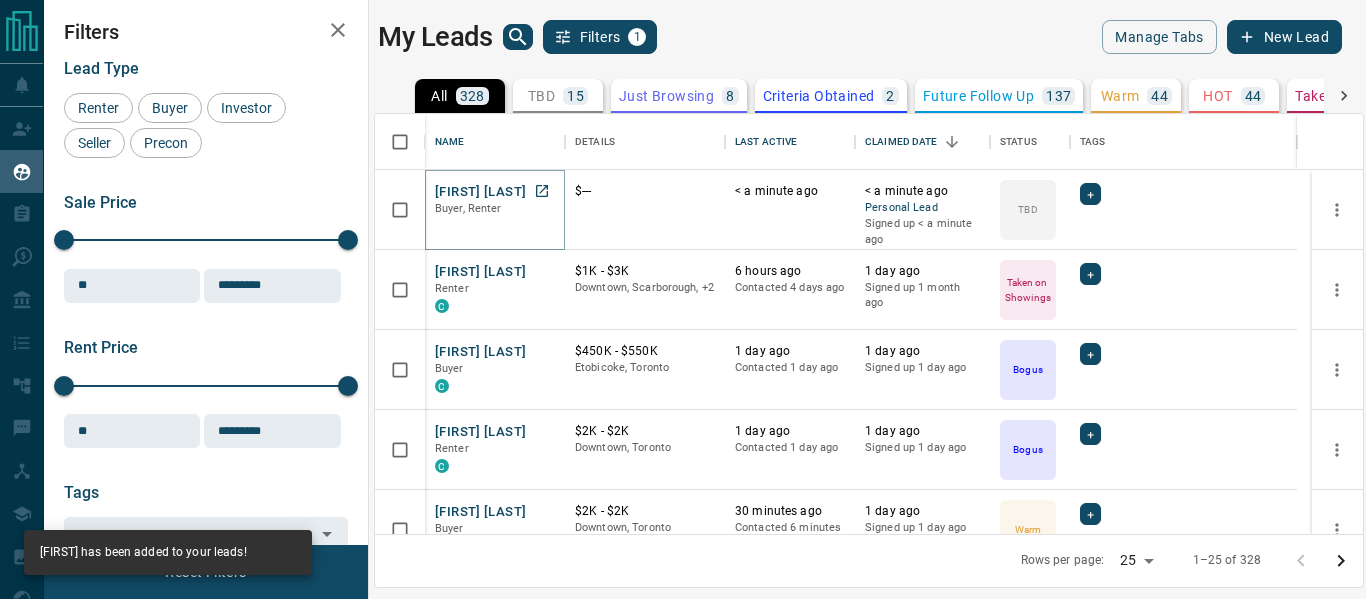 click on "[FIRST] [LAST]" at bounding box center [480, 192] 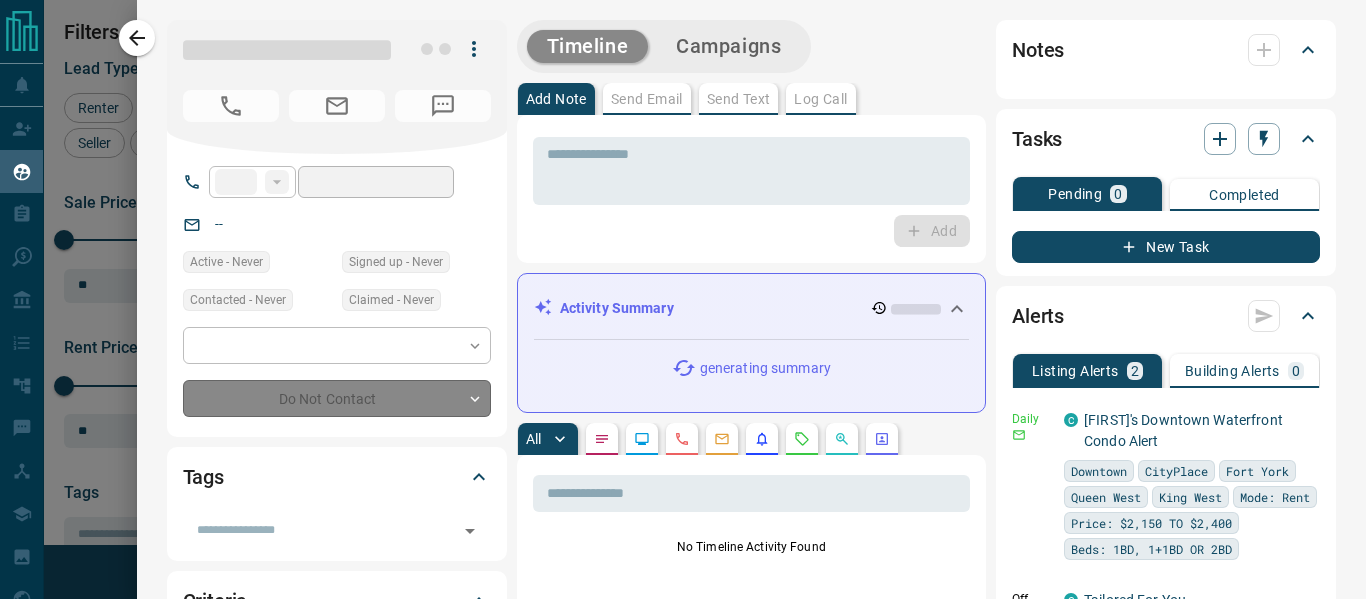 type on "**" 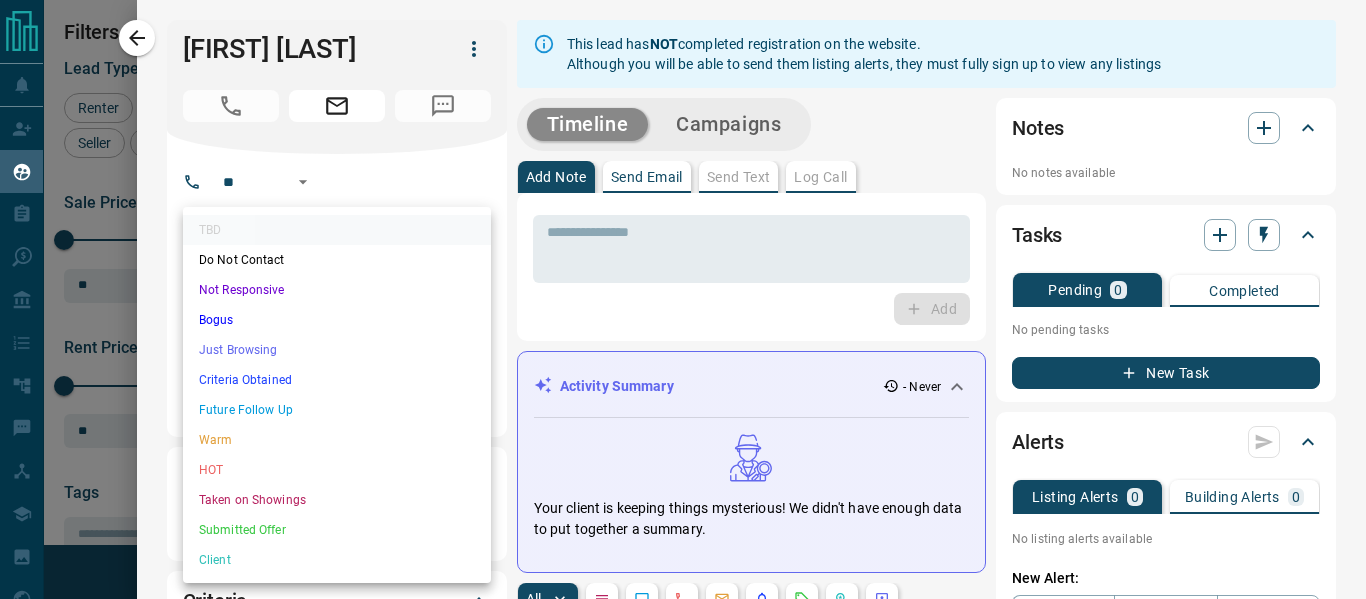 click on "Lead Transfers Claim Leads My Leads Tasks Opportunities Deals Campaigns Automations Messages Broker Bay Training Media Services Agent Resources Precon Worksheet Mobile Apps Disclosure Logout My Leads Filters 1 Manage Tabs New Lead All 328 TBD 15 Do Not Contact - Not Responsive 7 Bogus 54 Just Browsing 8 Criteria Obtained 2 Future Follow Up 137 Warm 44 HOT 44 Taken on Showings 10 Submitted Offer 2 Client 5 Name Details Last Active Claimed Date Status Tags [FIRST] [LAST] Buyer, Renter $--- < a minute ago < a minute ago Personal Lead Signed up < a minute ago TBD + [FIRST] [LAST] Renter C $1K - $3K Downtown, Scarborough, +2 6 hours ago Contacted 4 days ago 1 day ago Signed up 1 month ago Taken on Showings + [FIRST] [LAST] Buyer C $450K - $550K Etobicoke, Toronto 1 day ago Contacted 1 day ago 1 day ago Signed up 1 day ago Bogus + [FIRST] [LAST] Renter C $2K - $2K Downtown, Toronto 1 day ago Contacted 1 day ago 1 day ago Signed up 1 day ago Bogus + [FIRST] [LAST] Buyer C $2K - $2K Downtown, Toronto 30 minutes ago Warm +" at bounding box center [683, 287] 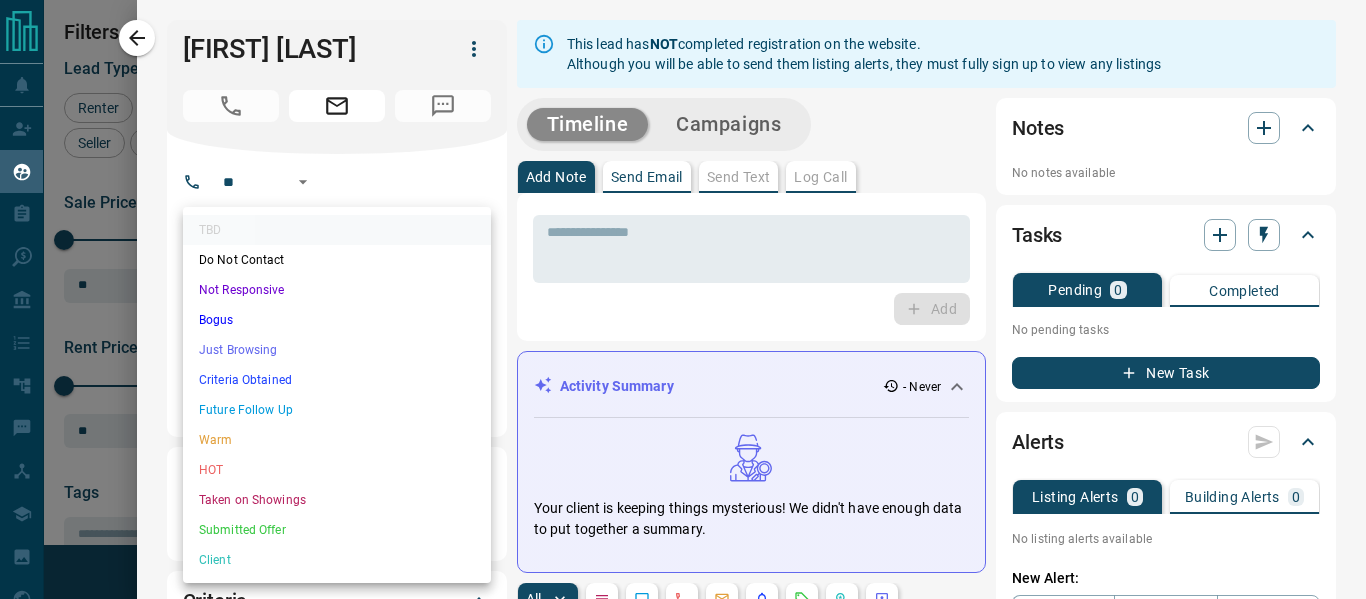click on "HOT" at bounding box center [337, 470] 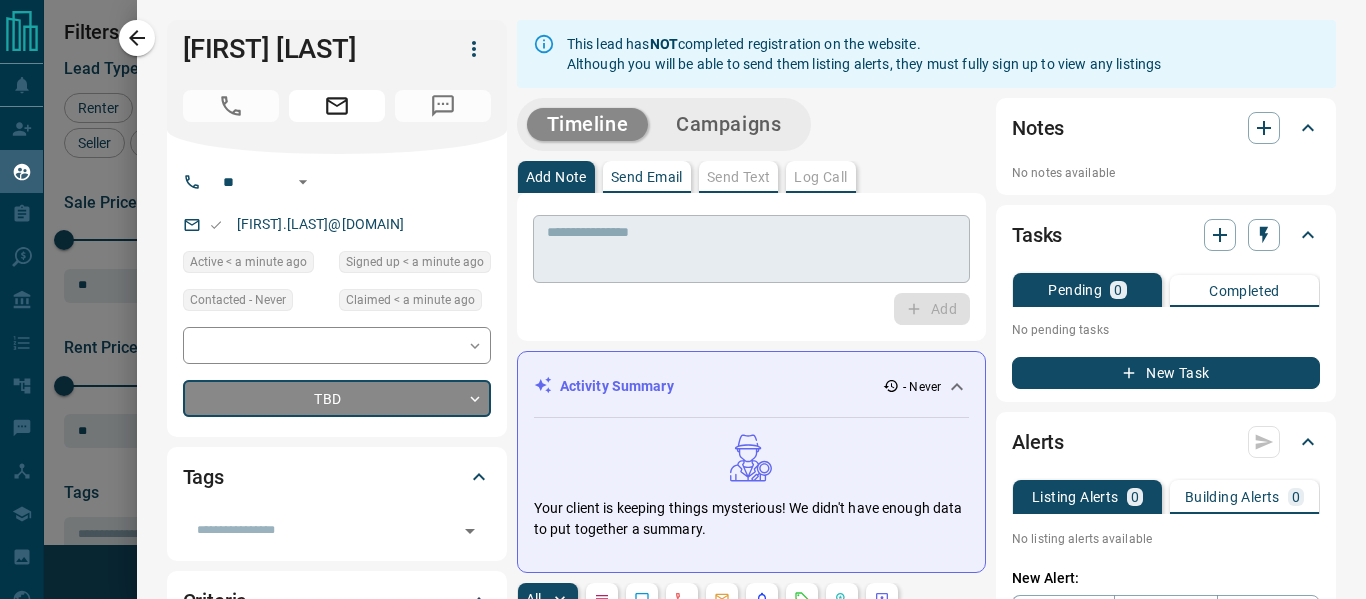 type on "*" 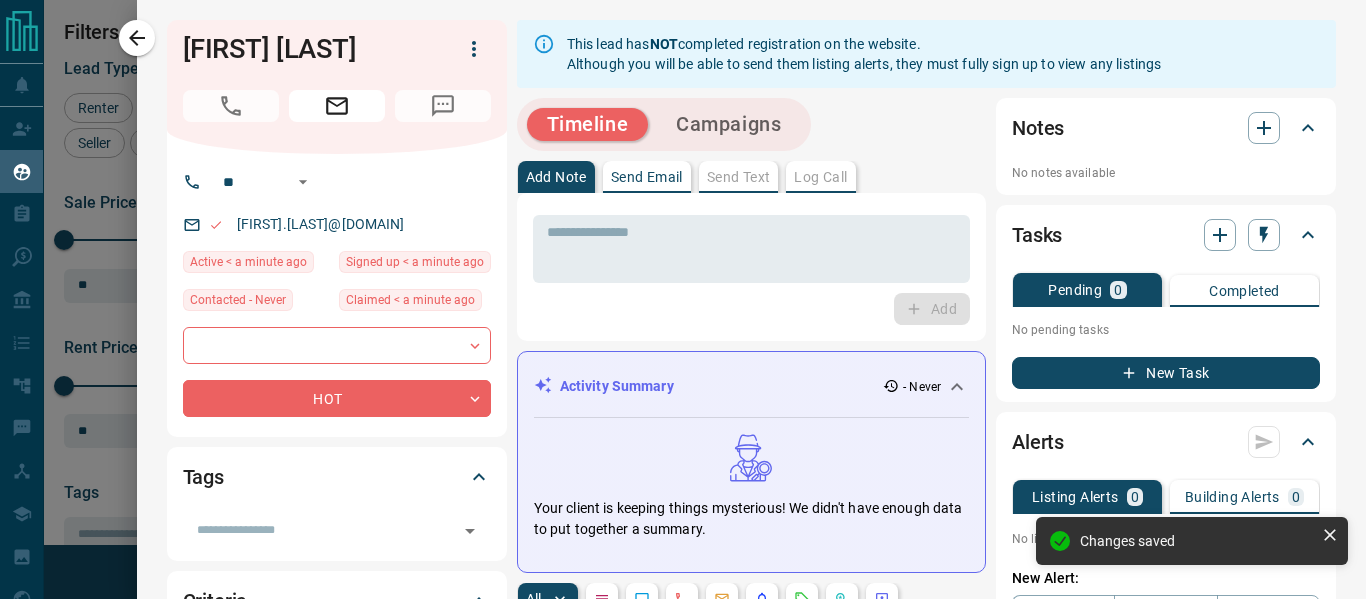 scroll, scrollTop: 300, scrollLeft: 0, axis: vertical 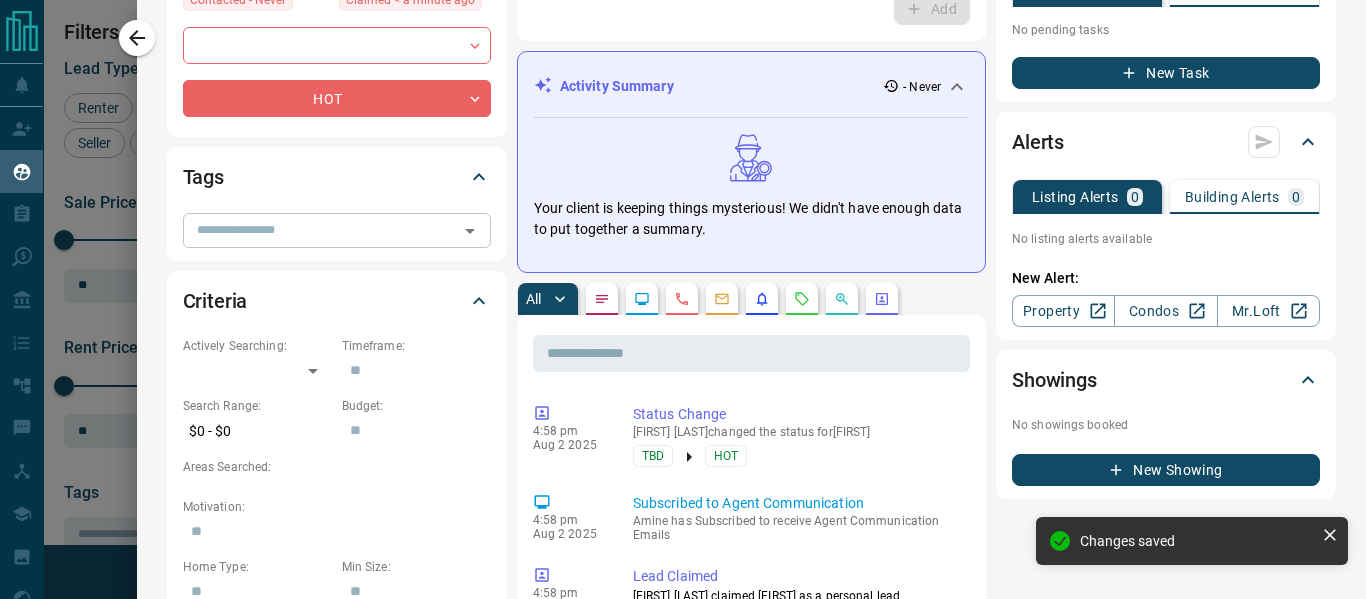 click 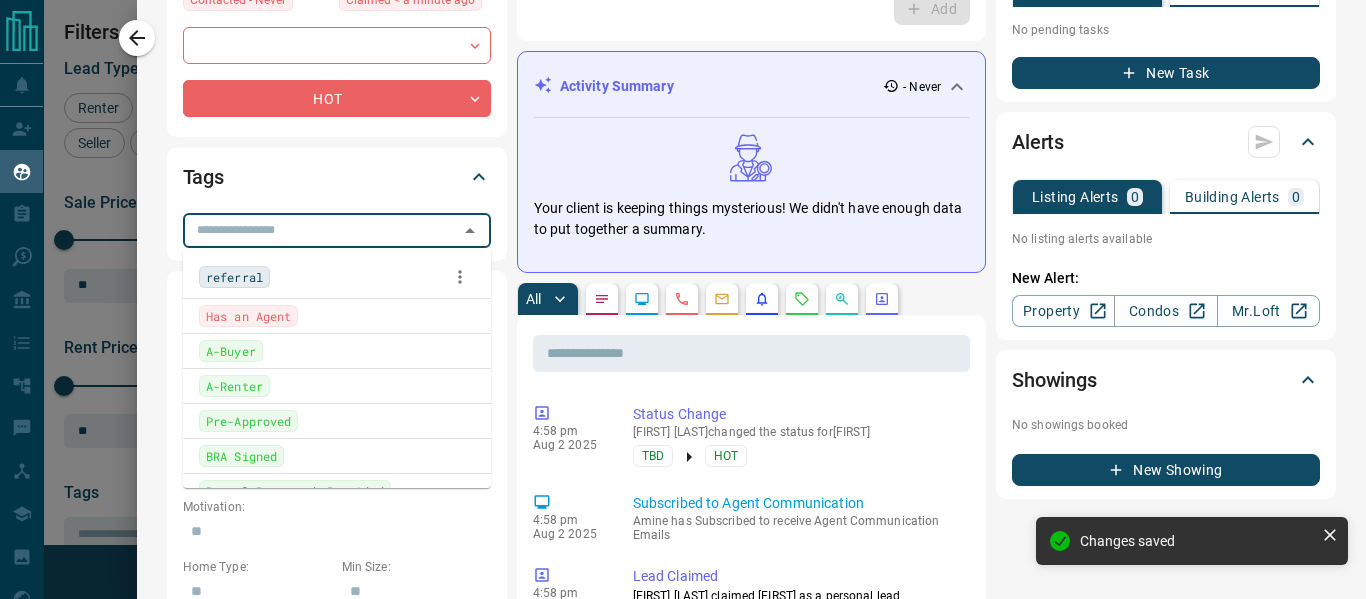 click on "A-Buyer" at bounding box center [231, 351] 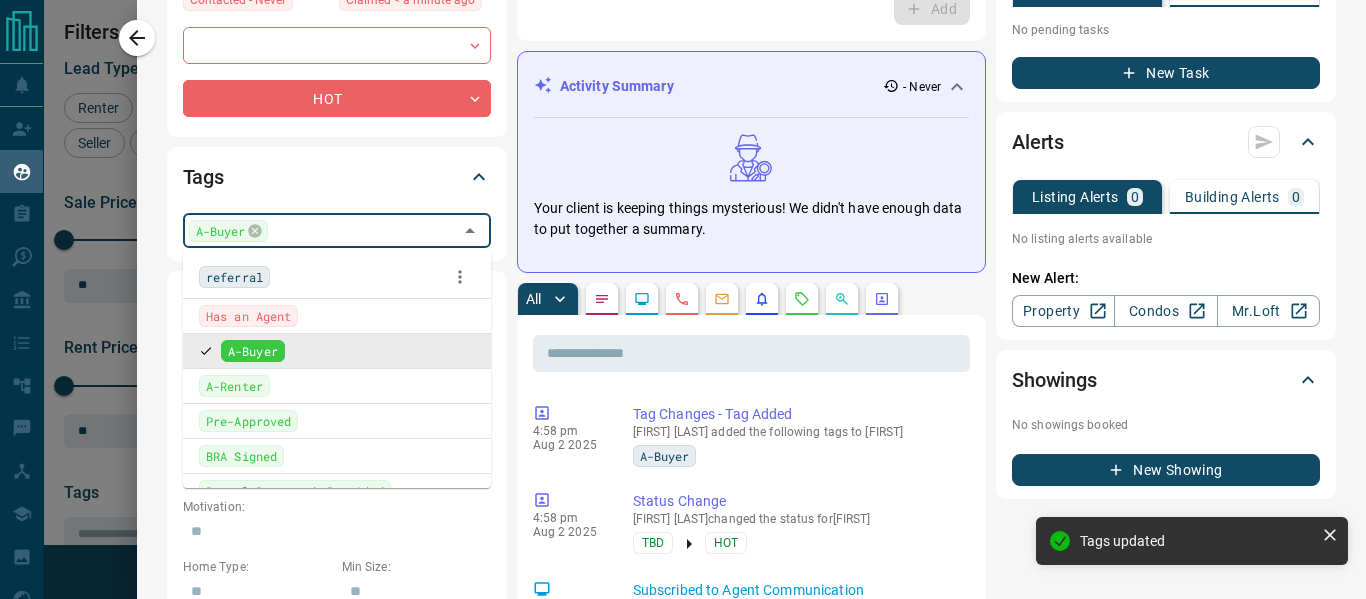 scroll, scrollTop: 0, scrollLeft: 0, axis: both 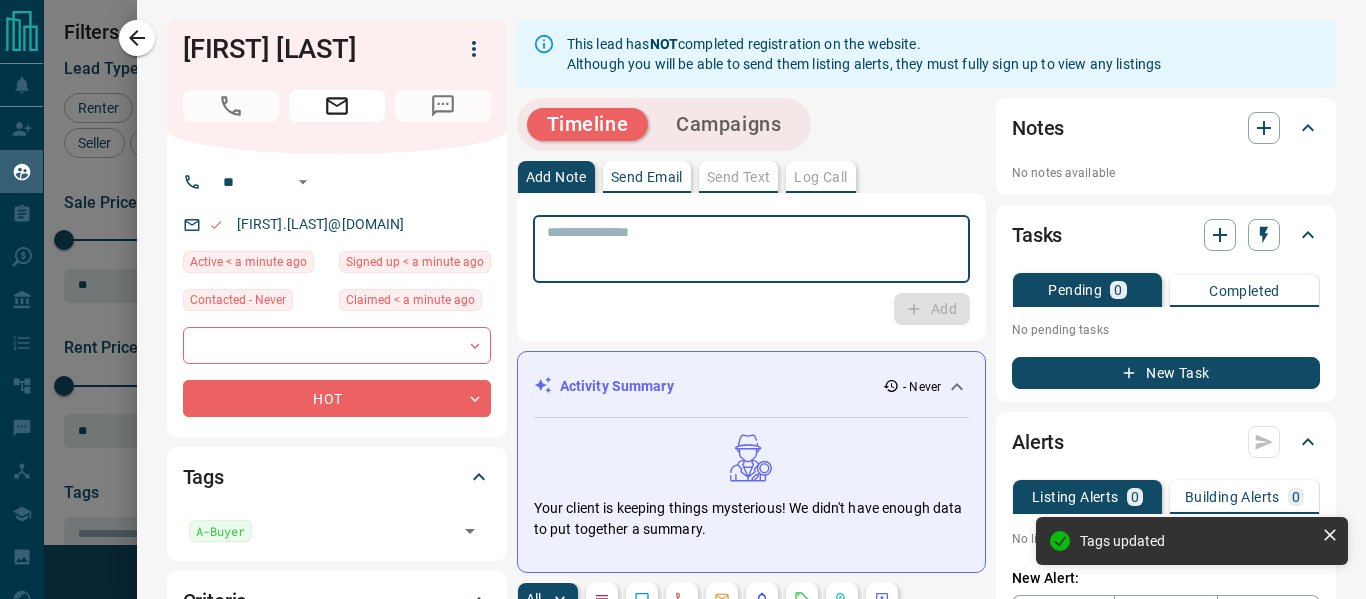 click at bounding box center [751, 249] 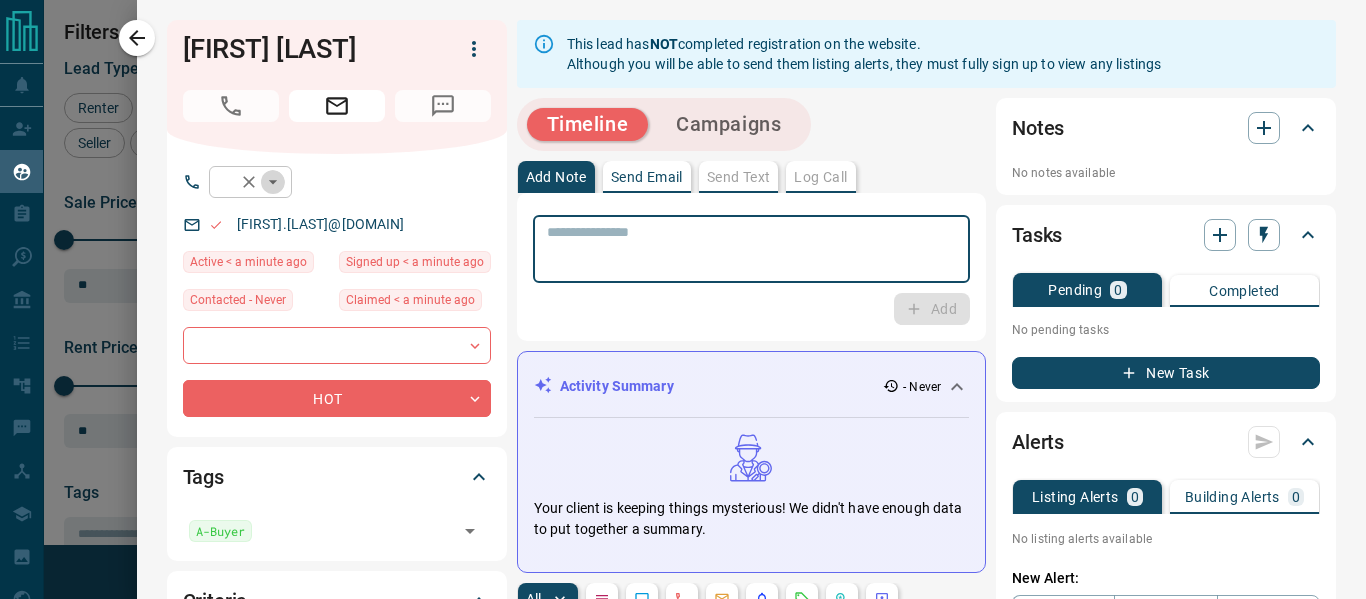 click 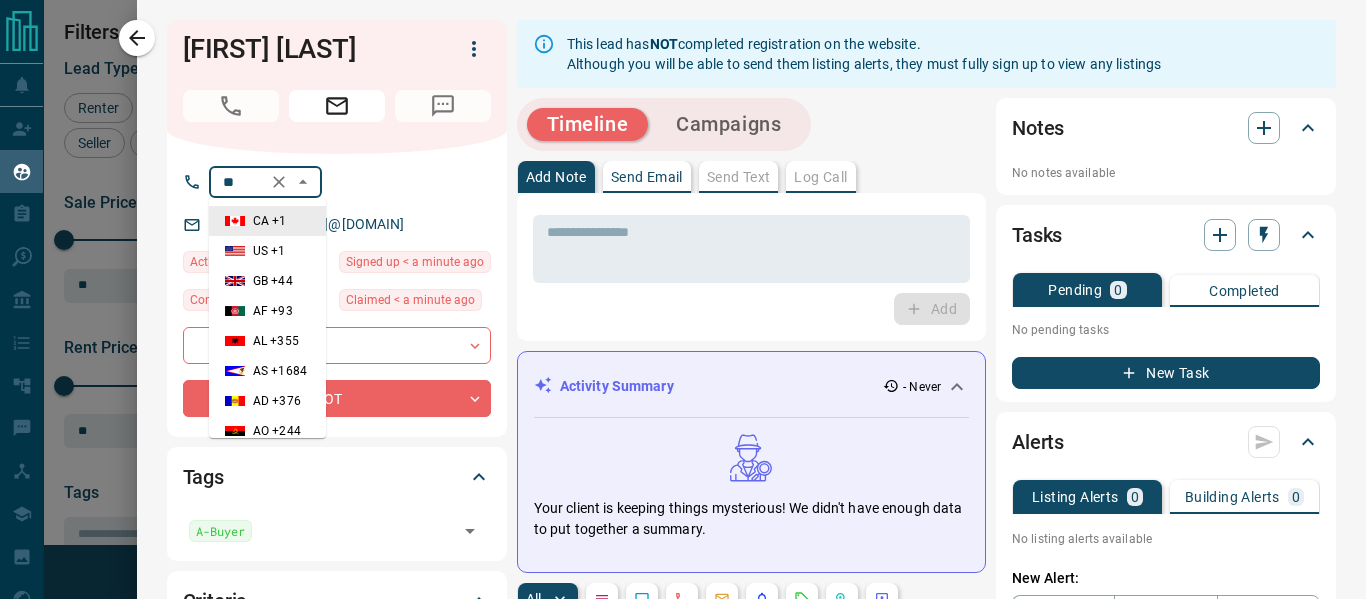 click on "CA   [PHONE]" at bounding box center (270, 221) 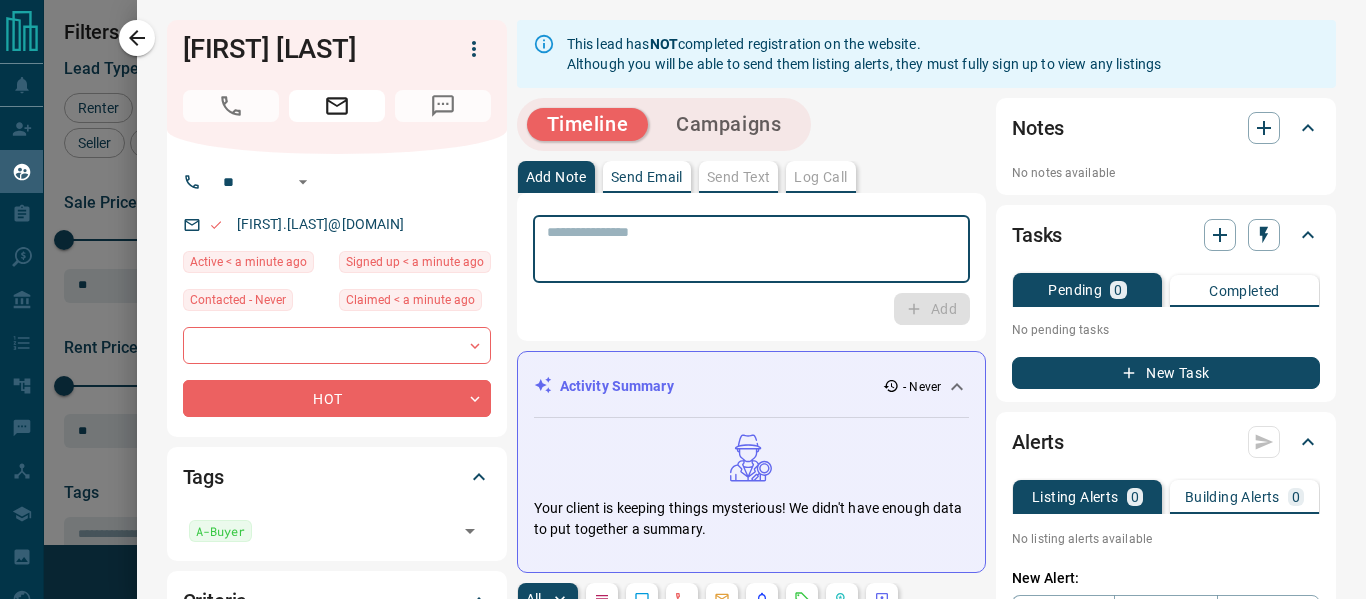 click at bounding box center (751, 249) 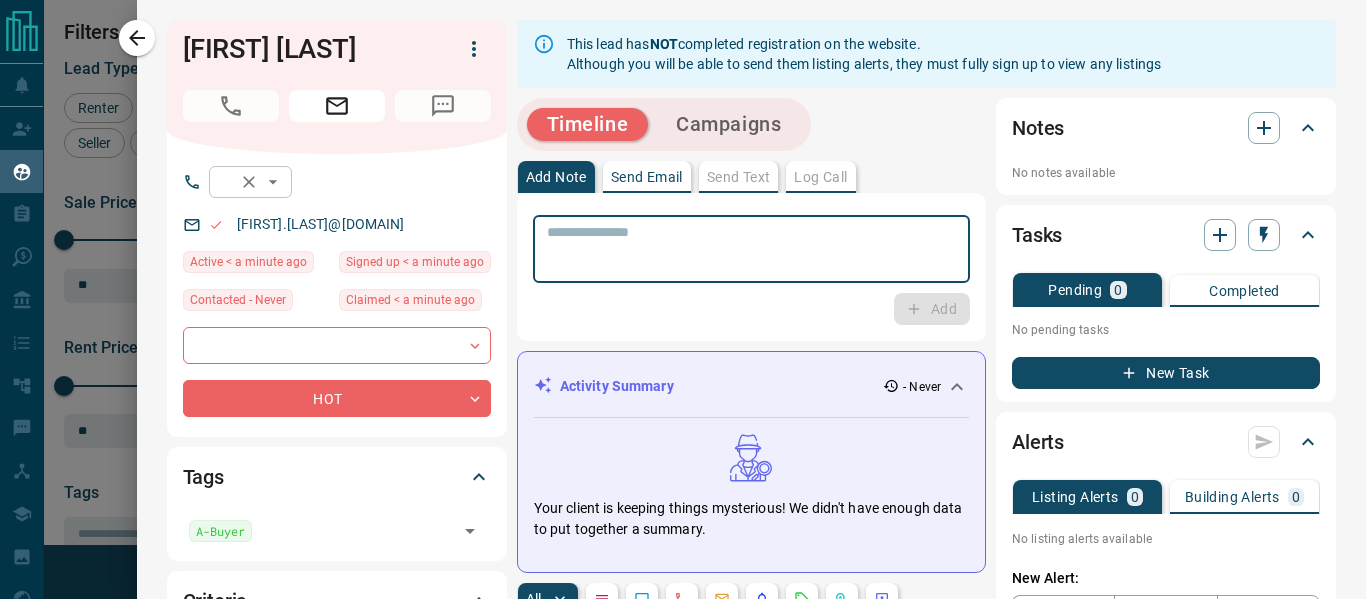 click 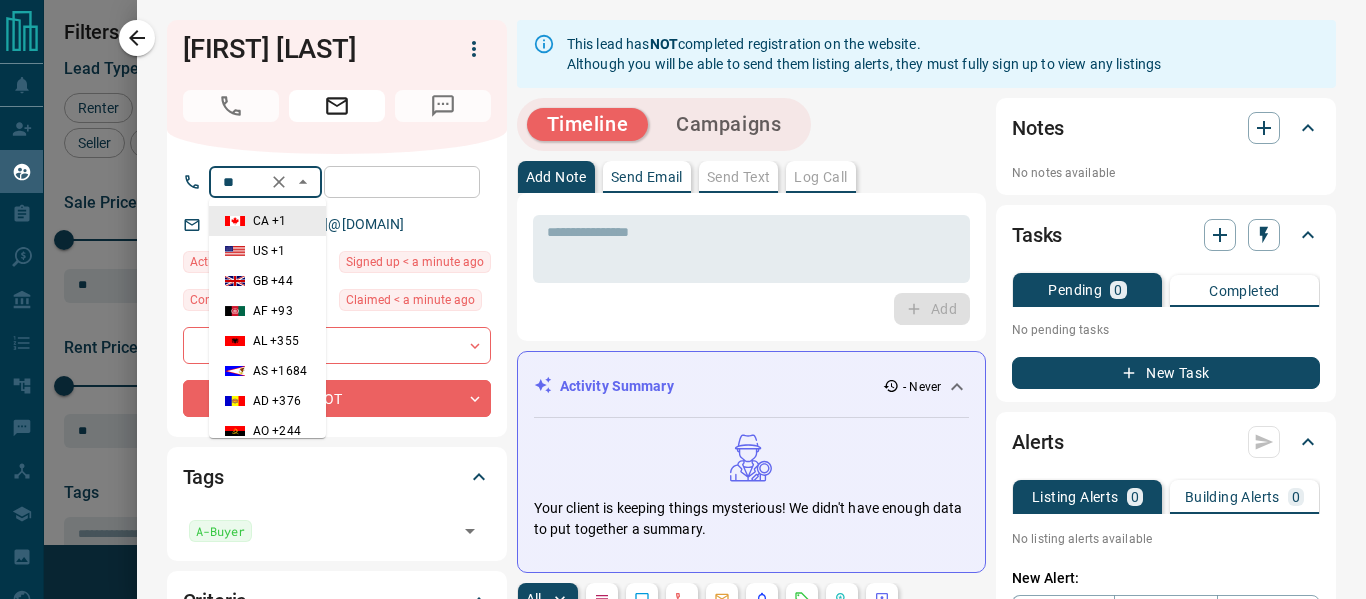 click at bounding box center [402, 182] 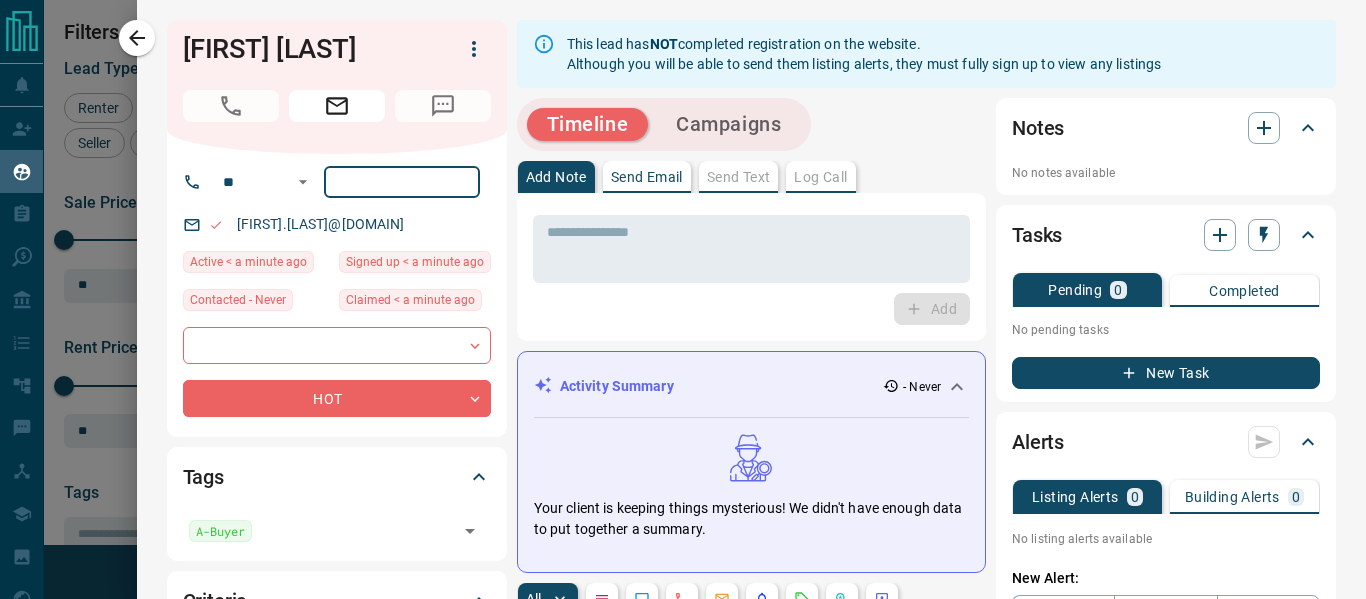 click at bounding box center (402, 182) 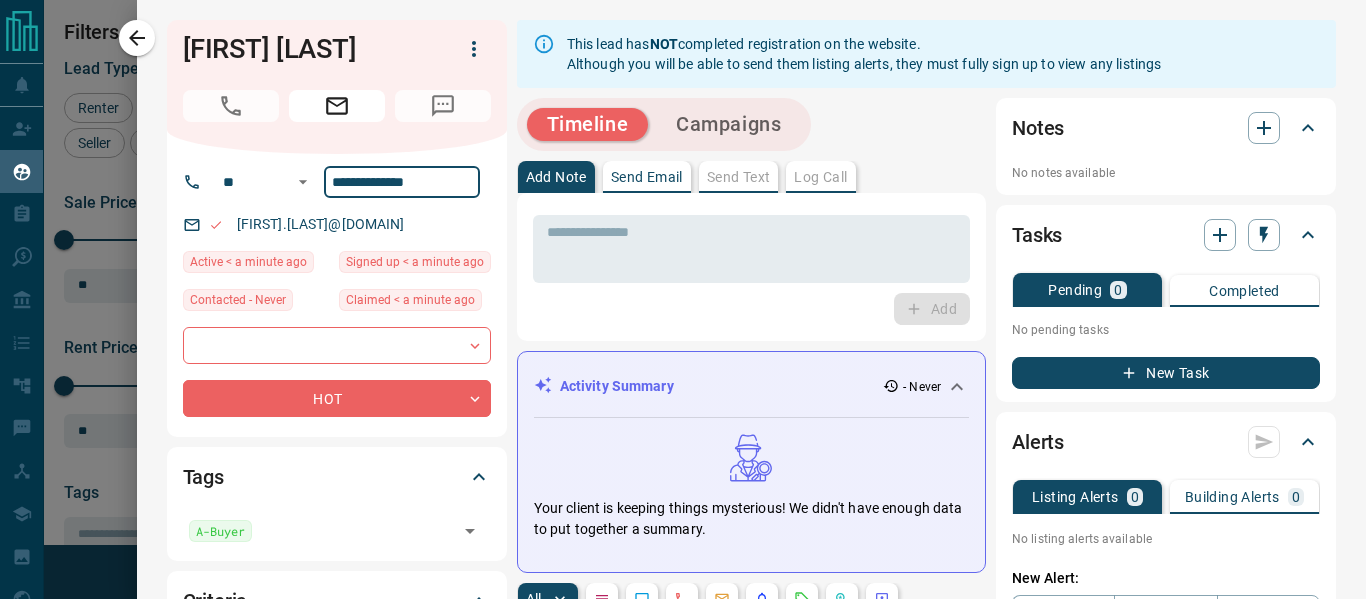 type on "**********" 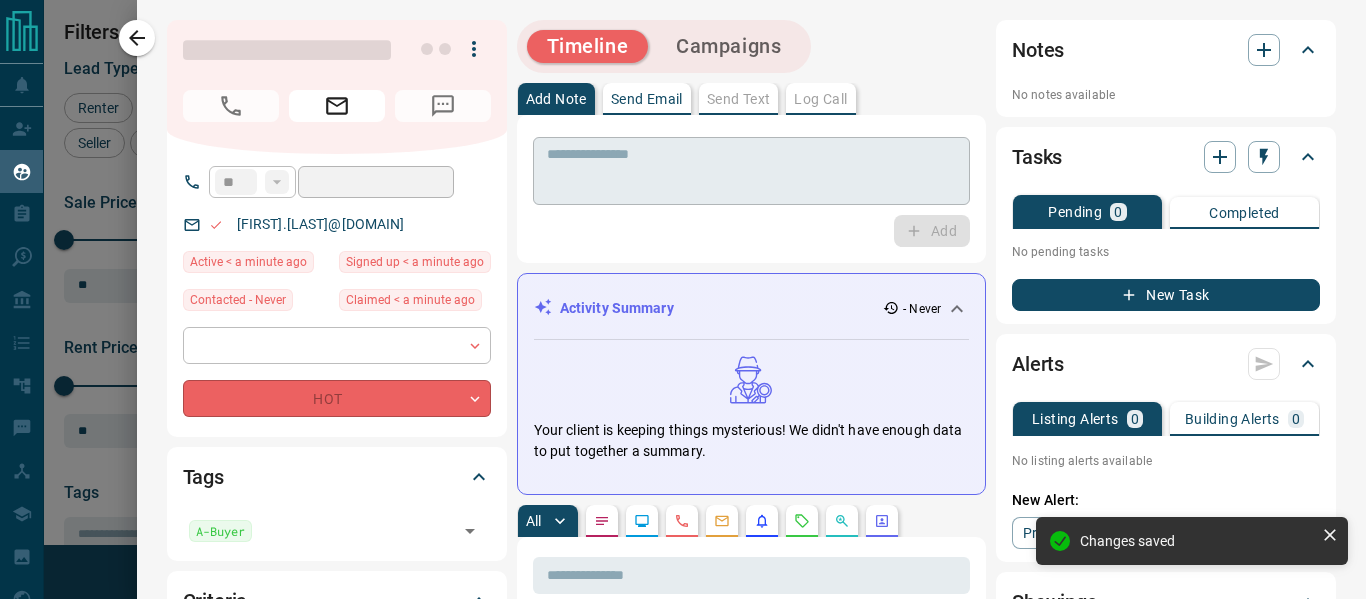 type on "**********" 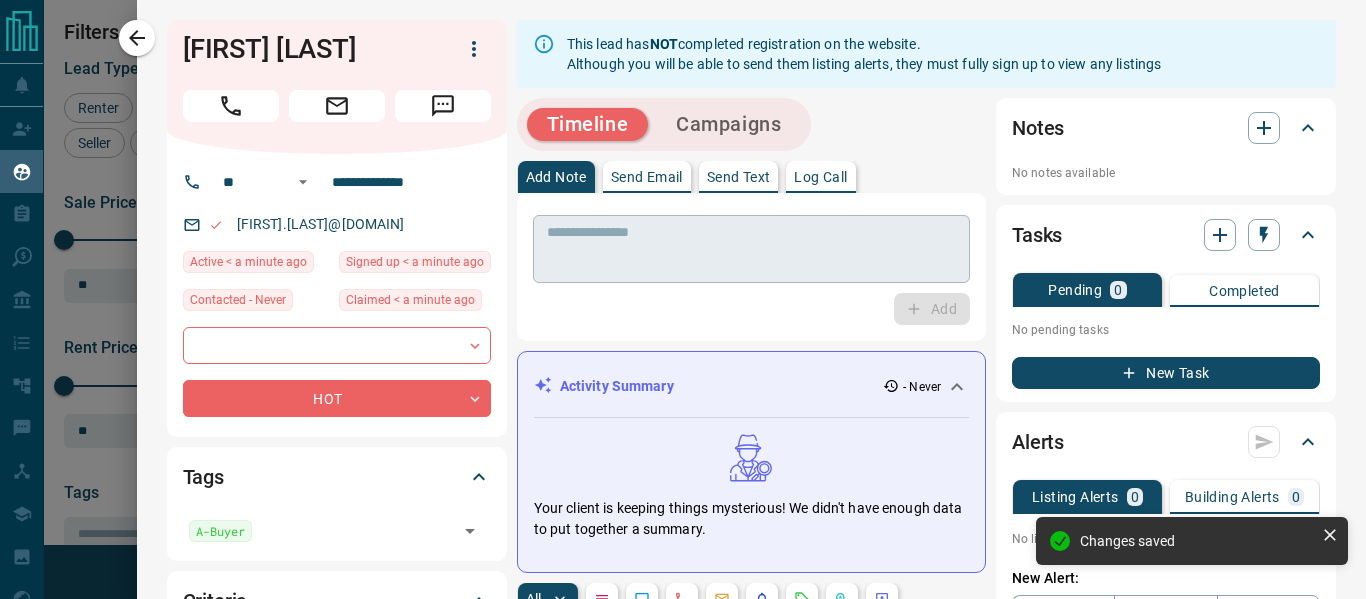 click at bounding box center (751, 249) 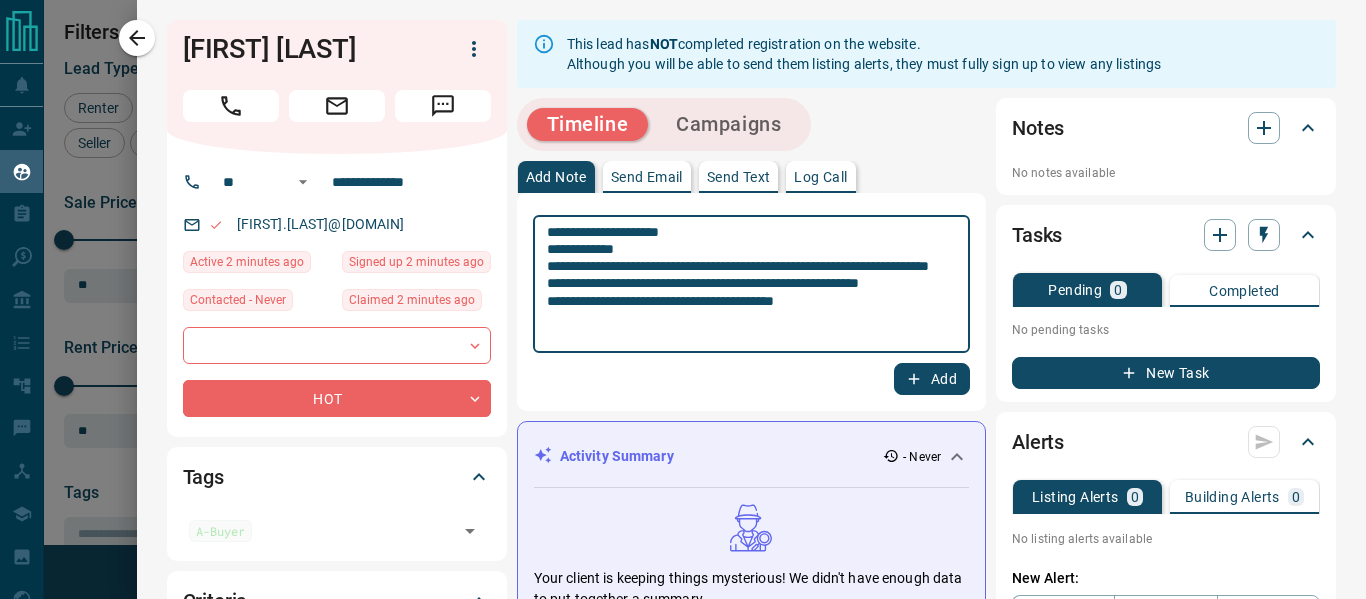 click on "**********" at bounding box center [744, 284] 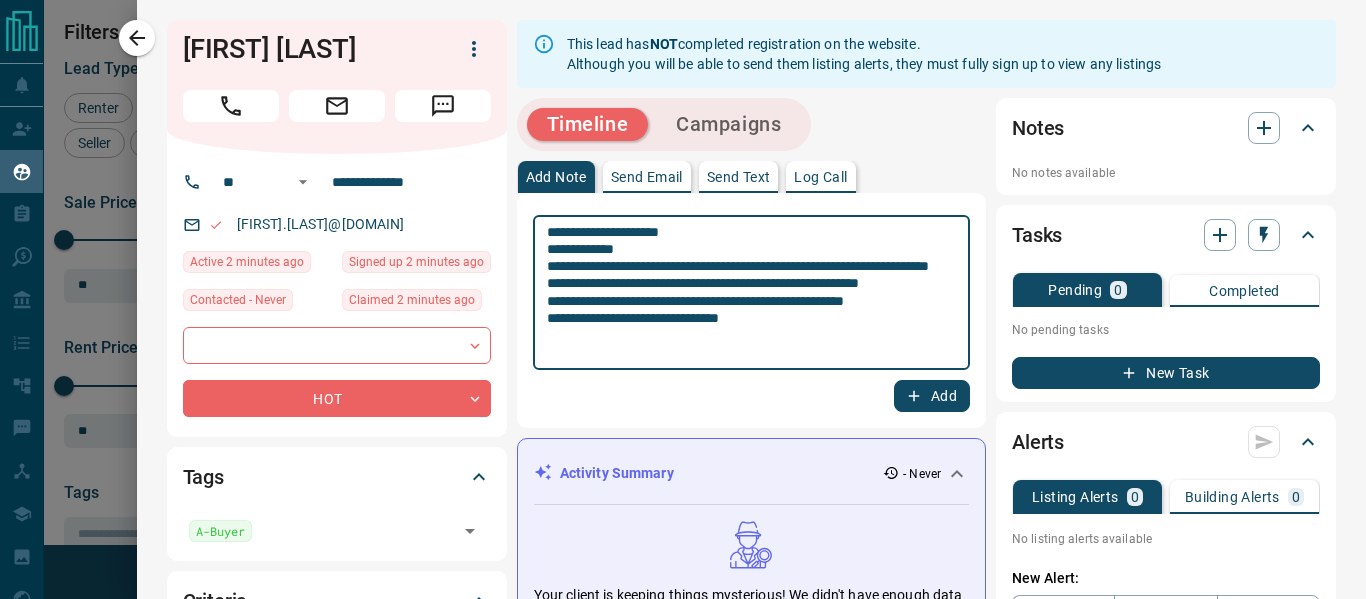 type on "**********" 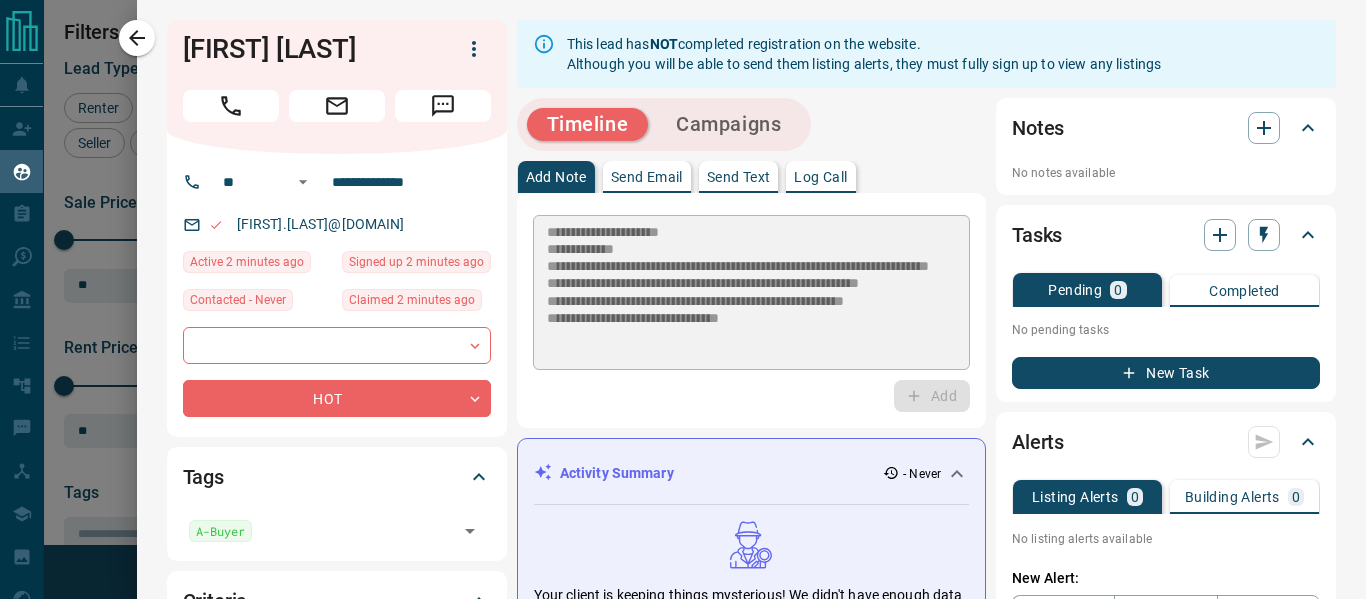 type 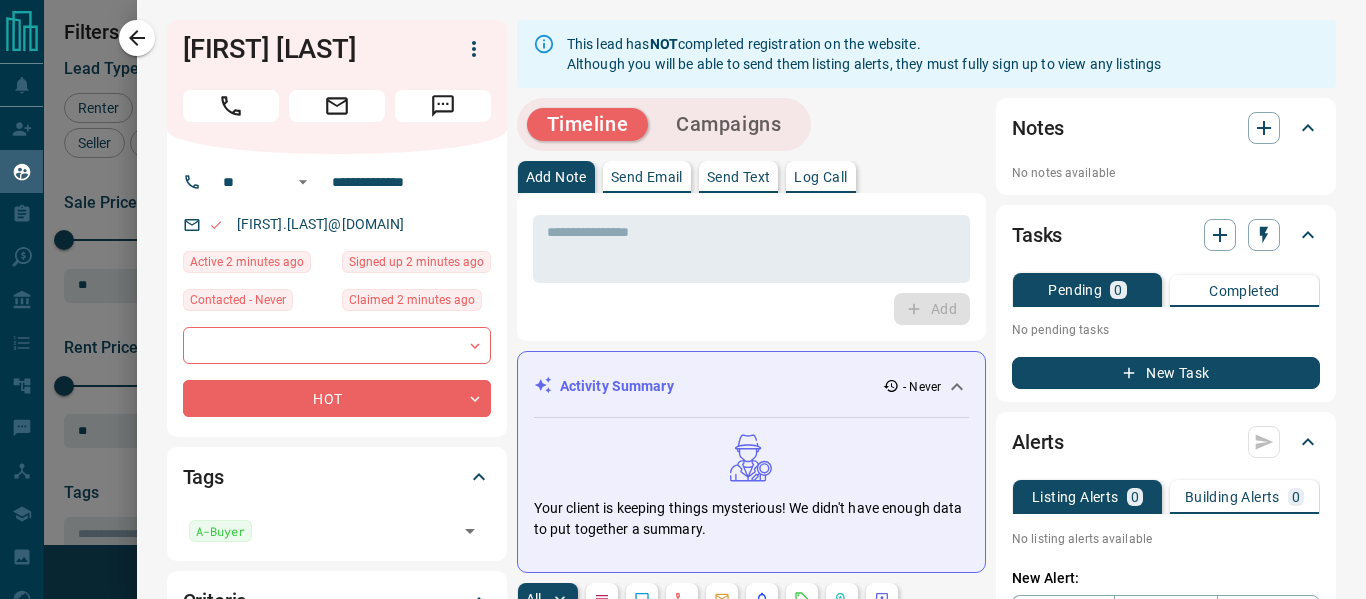 scroll, scrollTop: 300, scrollLeft: 0, axis: vertical 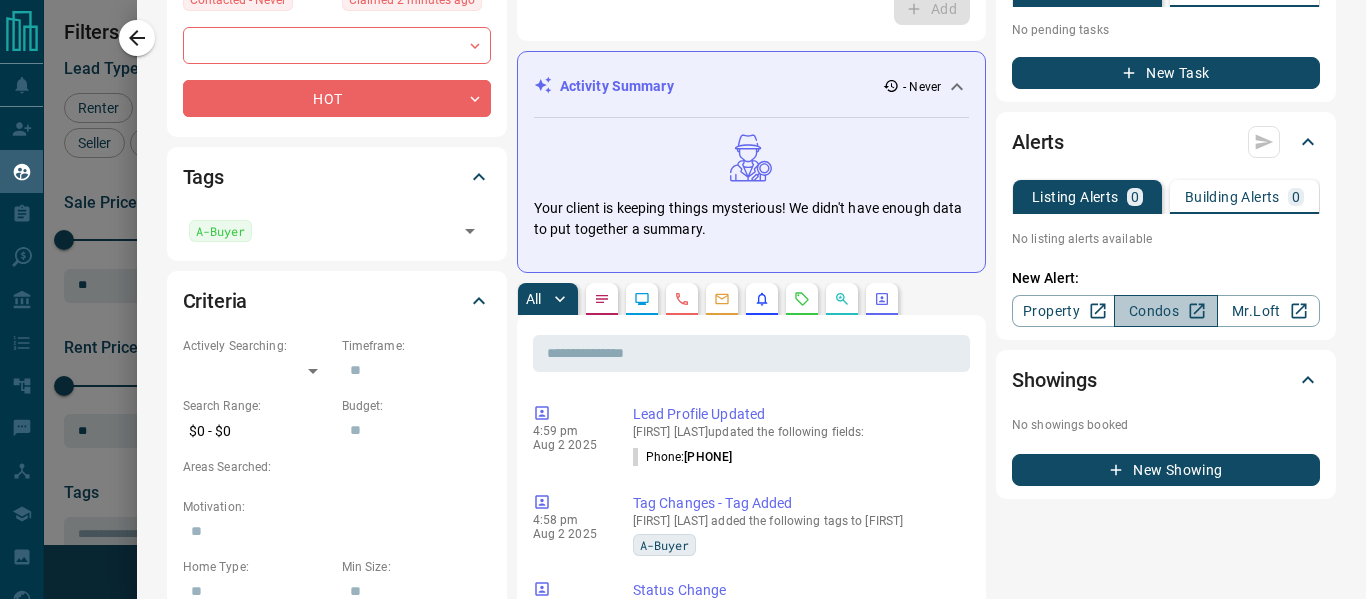 click on "Condos" at bounding box center (1165, 311) 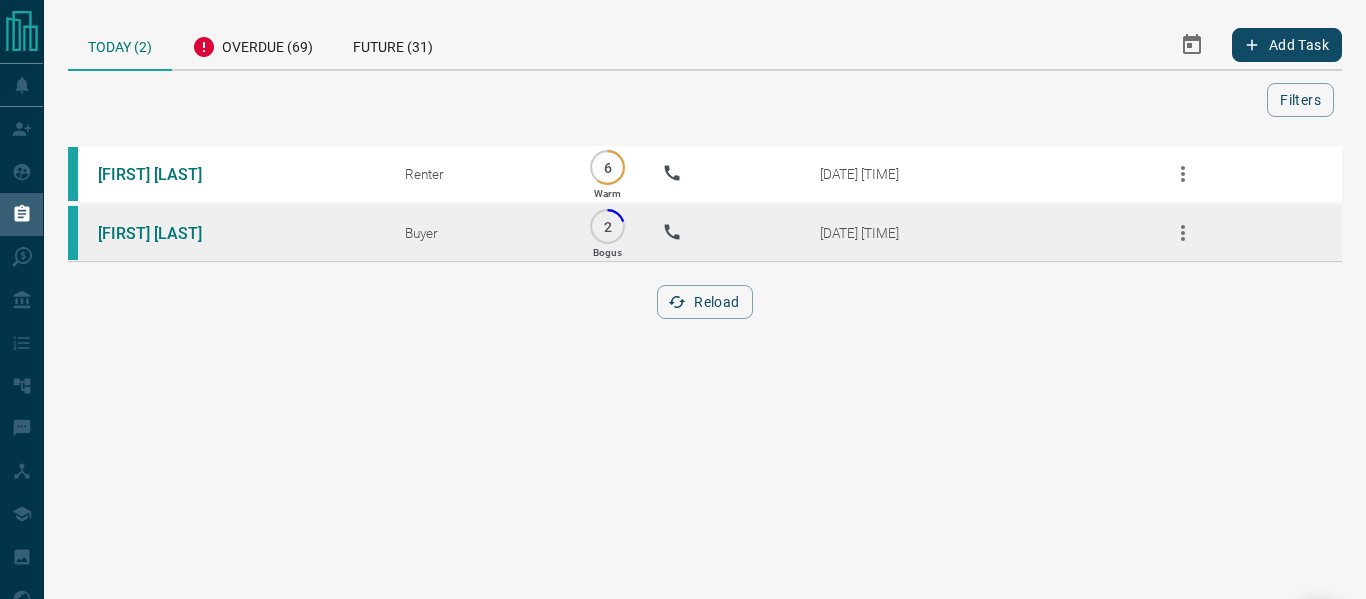 scroll, scrollTop: 0, scrollLeft: 0, axis: both 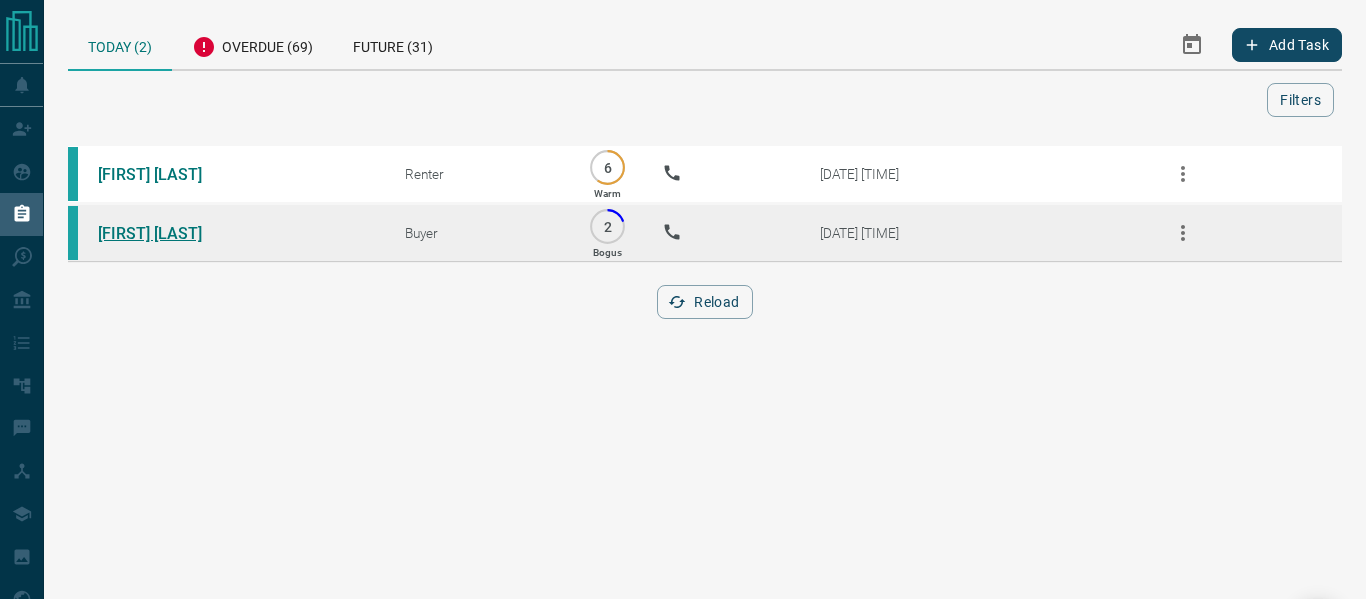 click on "[FIRST] [LAST]" at bounding box center [173, 233] 